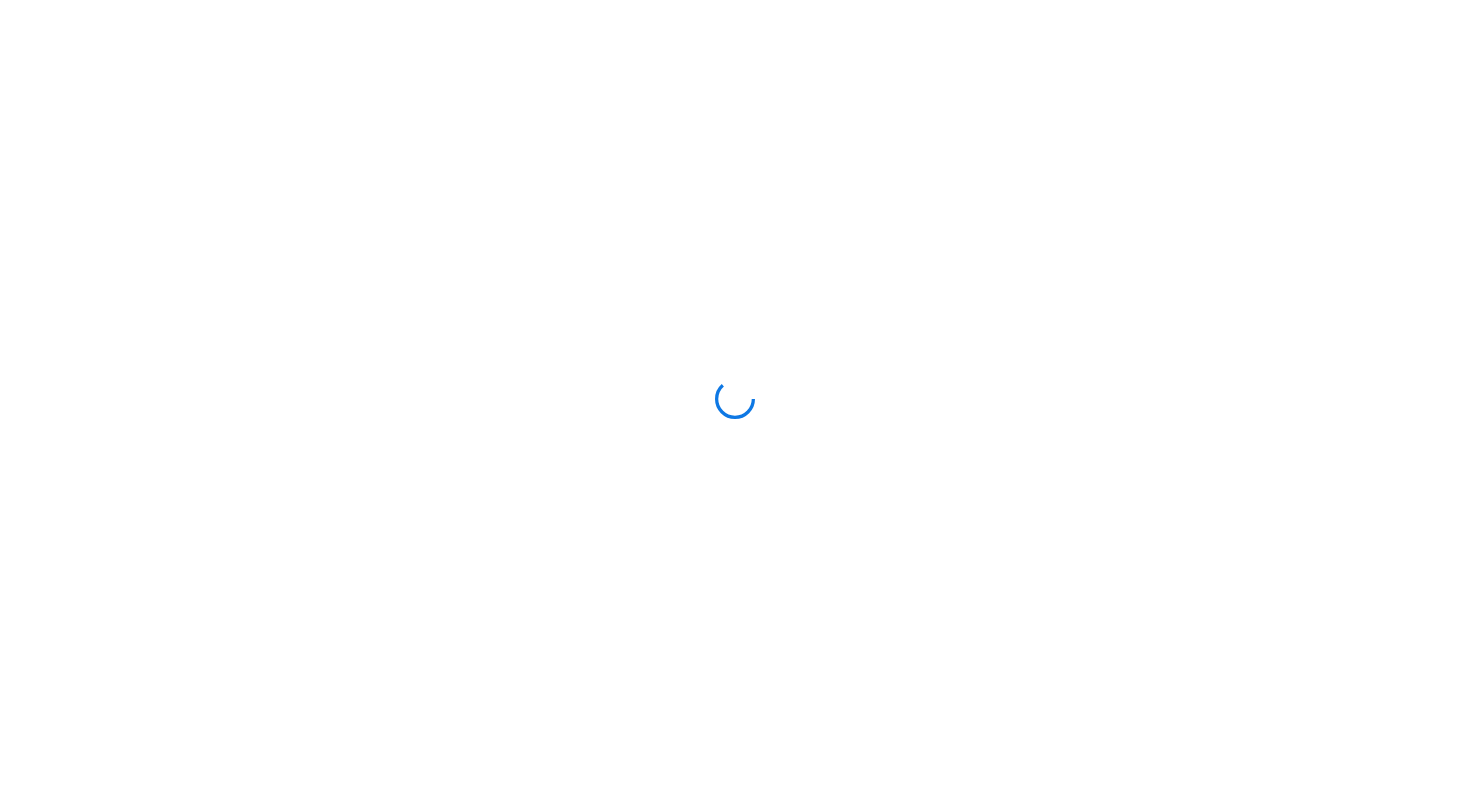 scroll, scrollTop: 0, scrollLeft: 0, axis: both 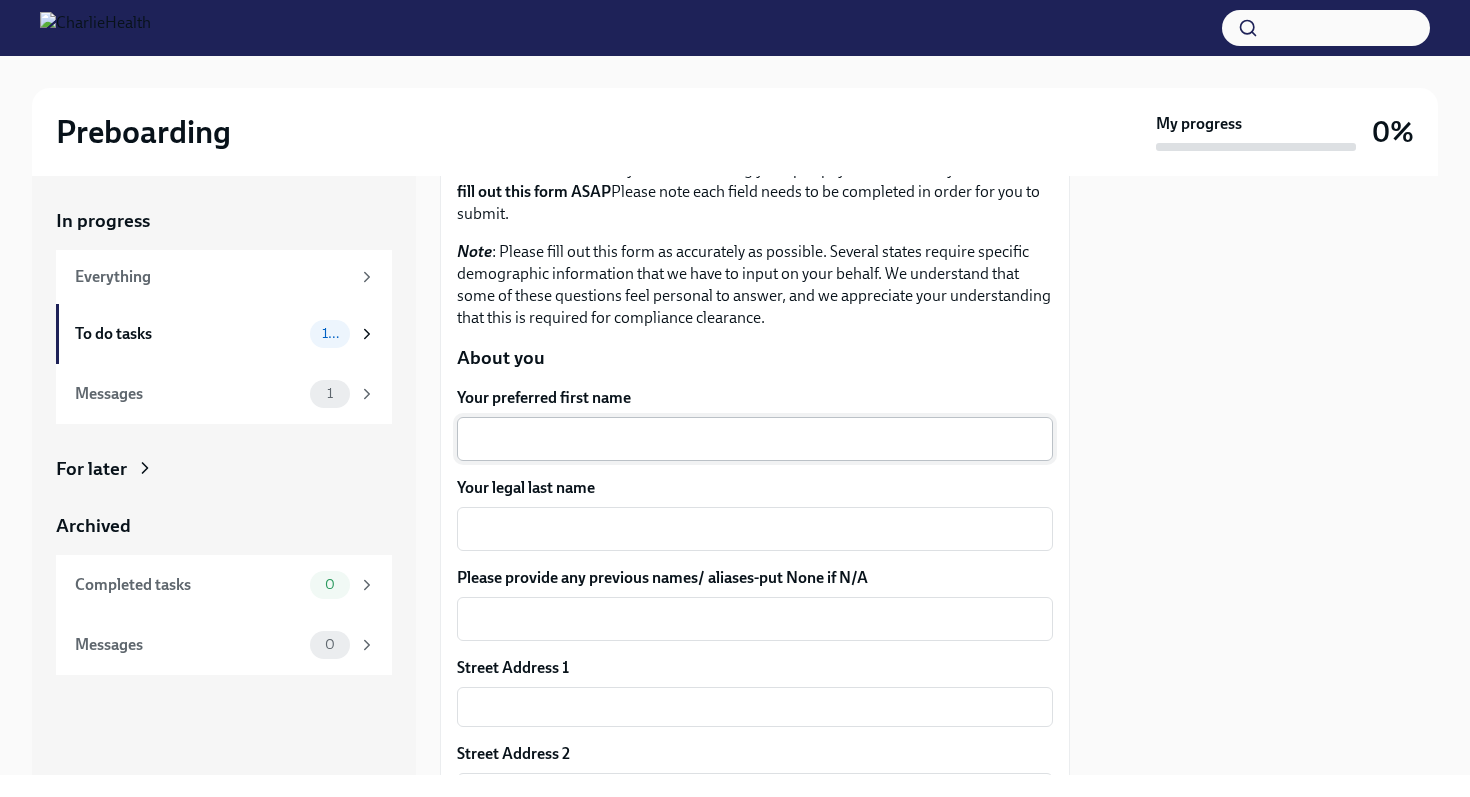 click on "x ​" at bounding box center [755, 439] 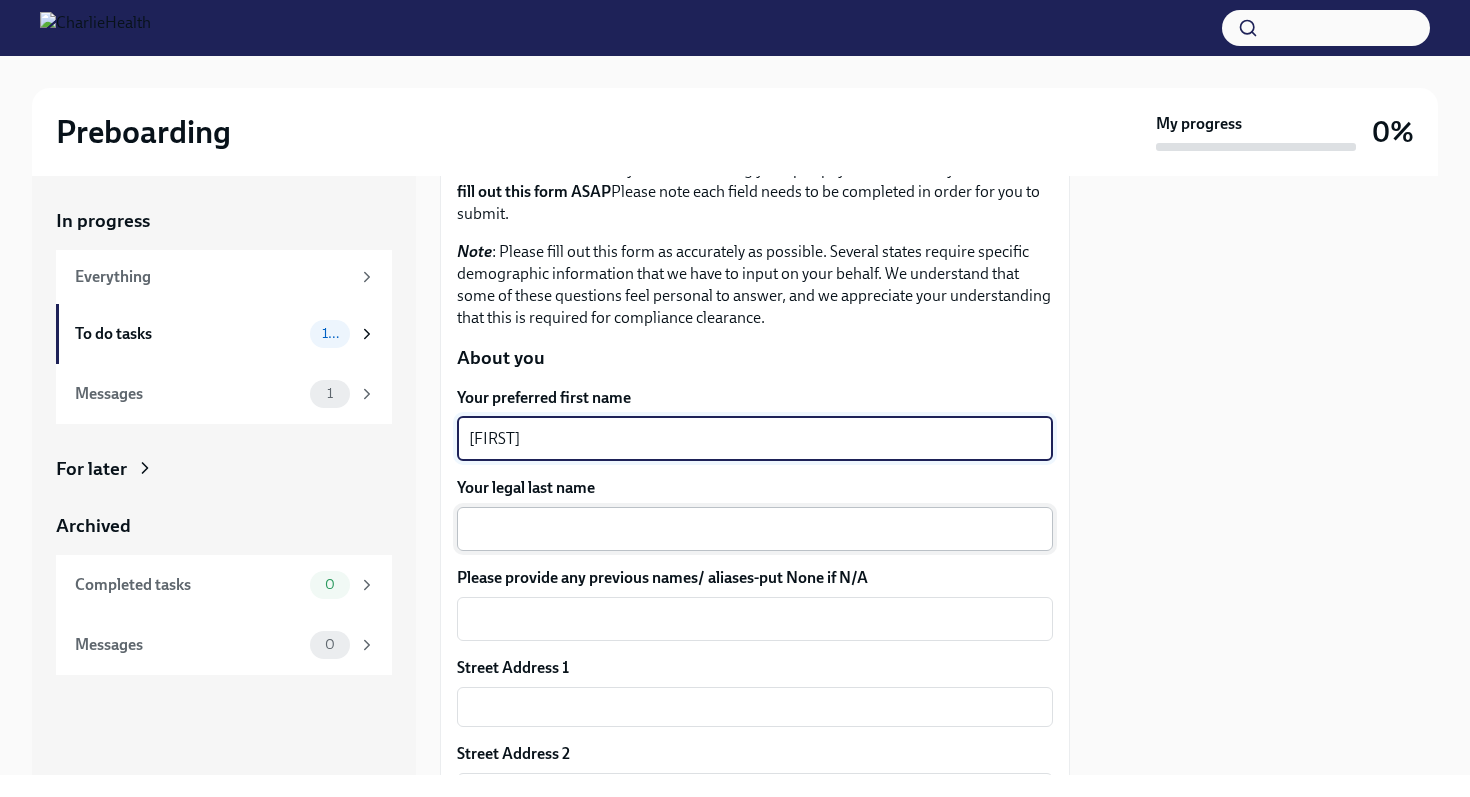 type on "[FIRST]" 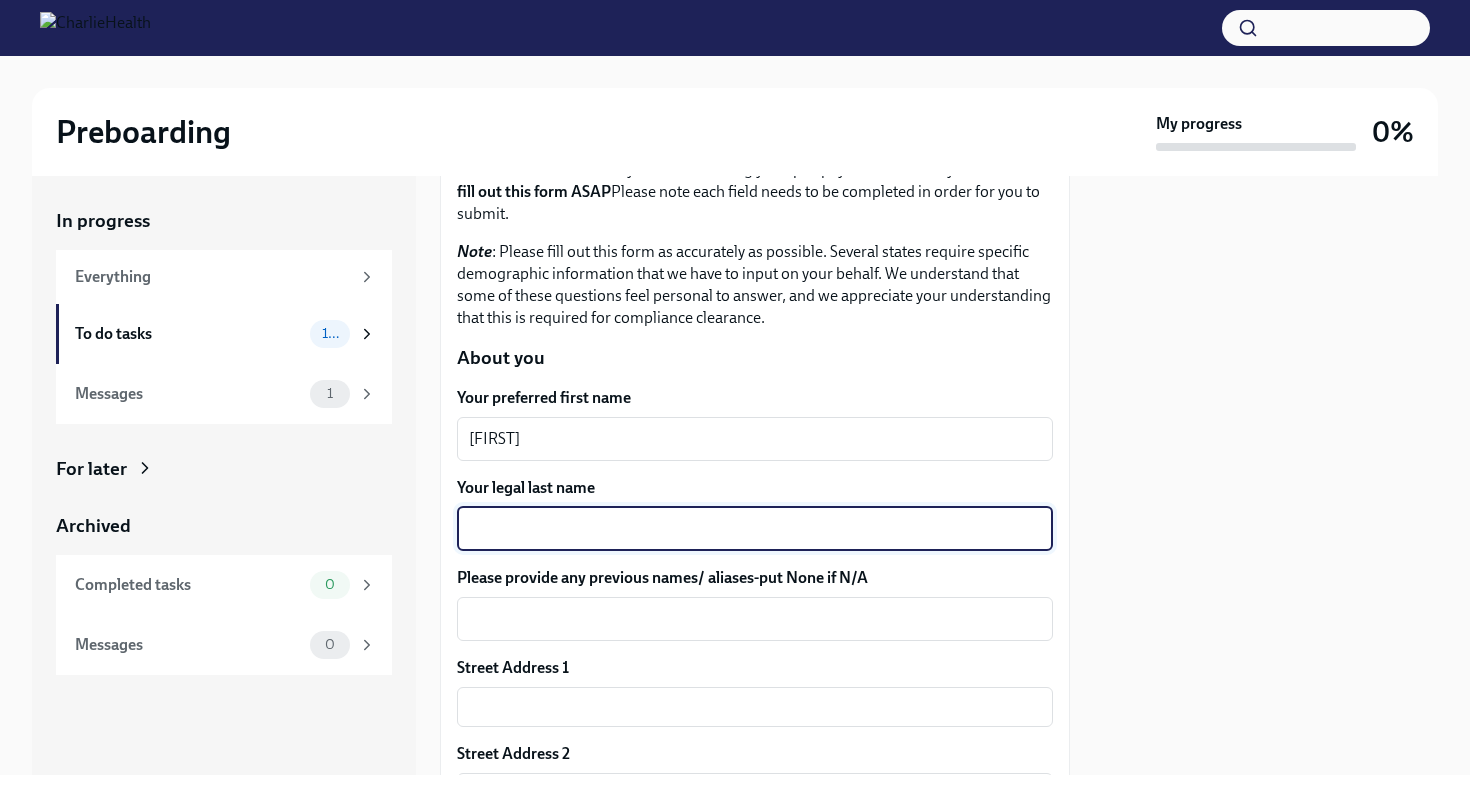click on "Your legal last name" at bounding box center (755, 529) 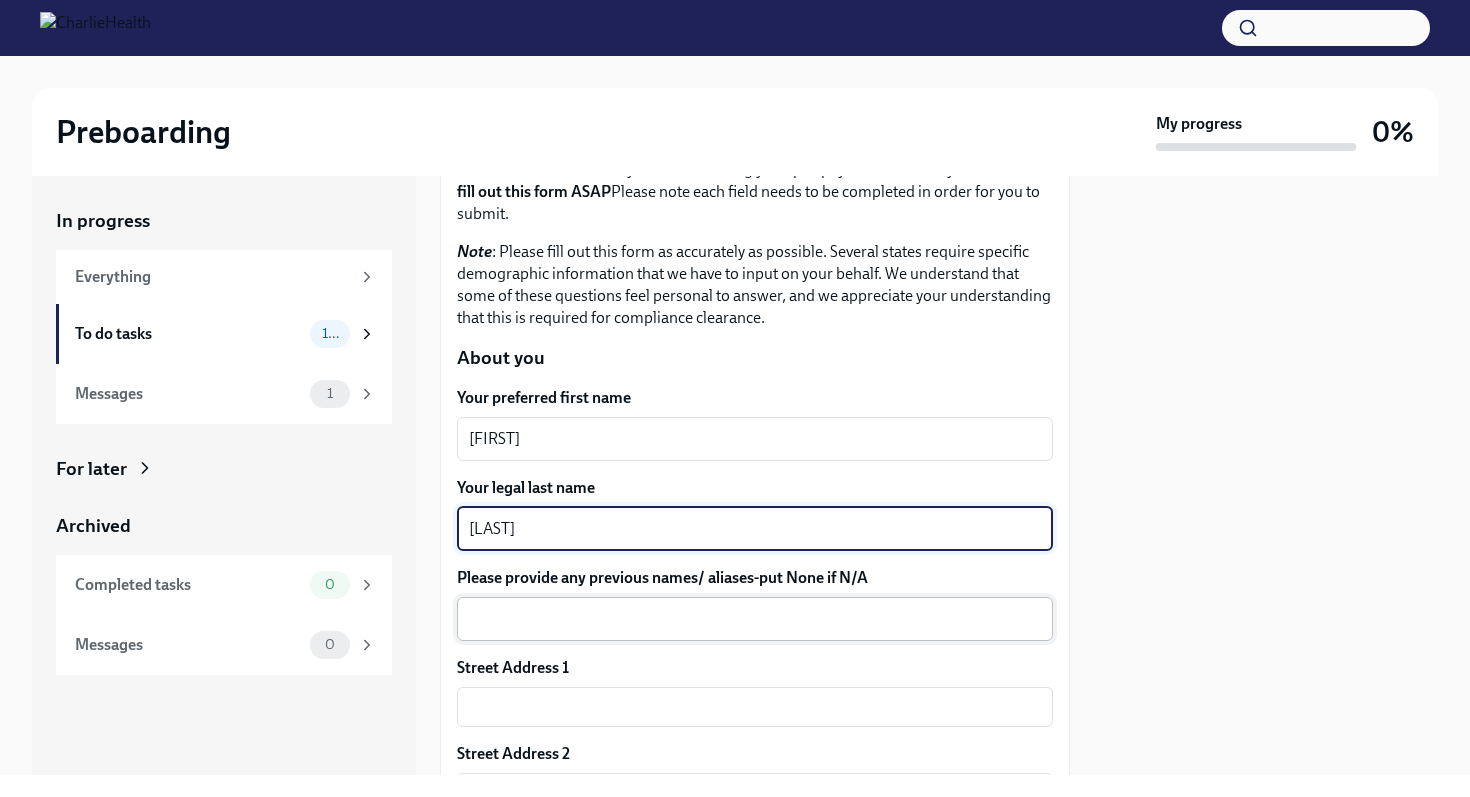 type on "[LAST]" 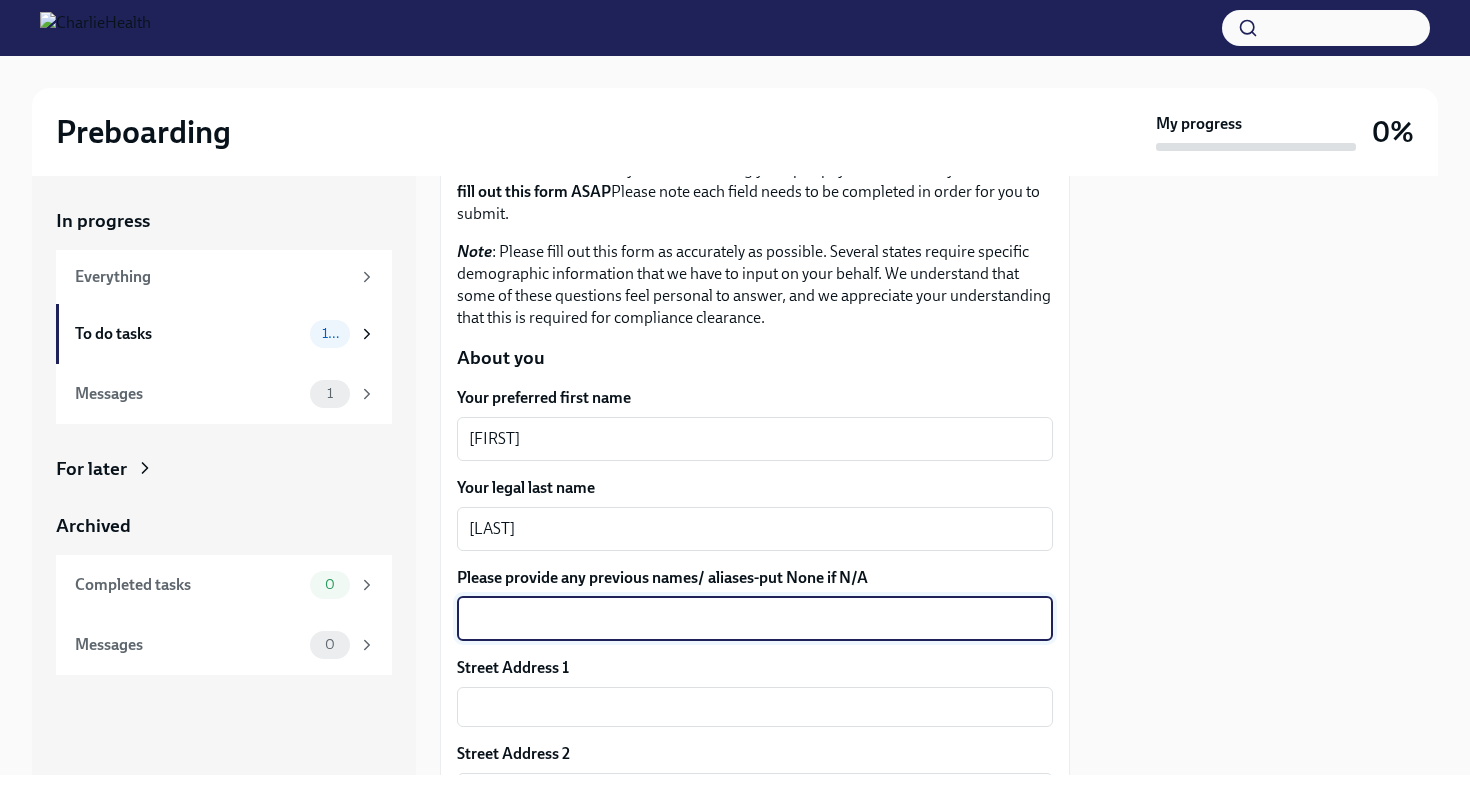 click on "Please provide any previous names/ aliases-put None if N/A" at bounding box center [755, 619] 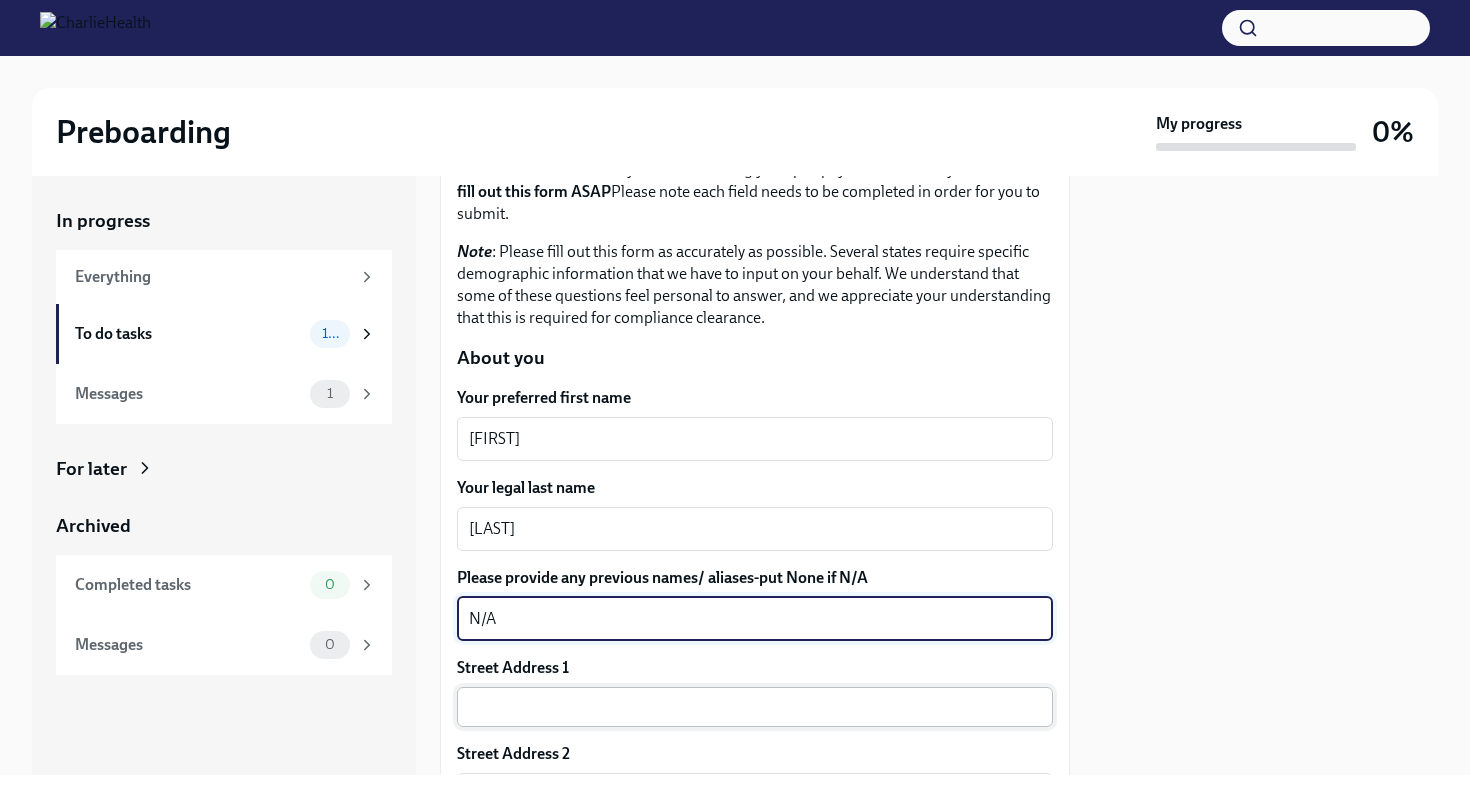 type on "N/A" 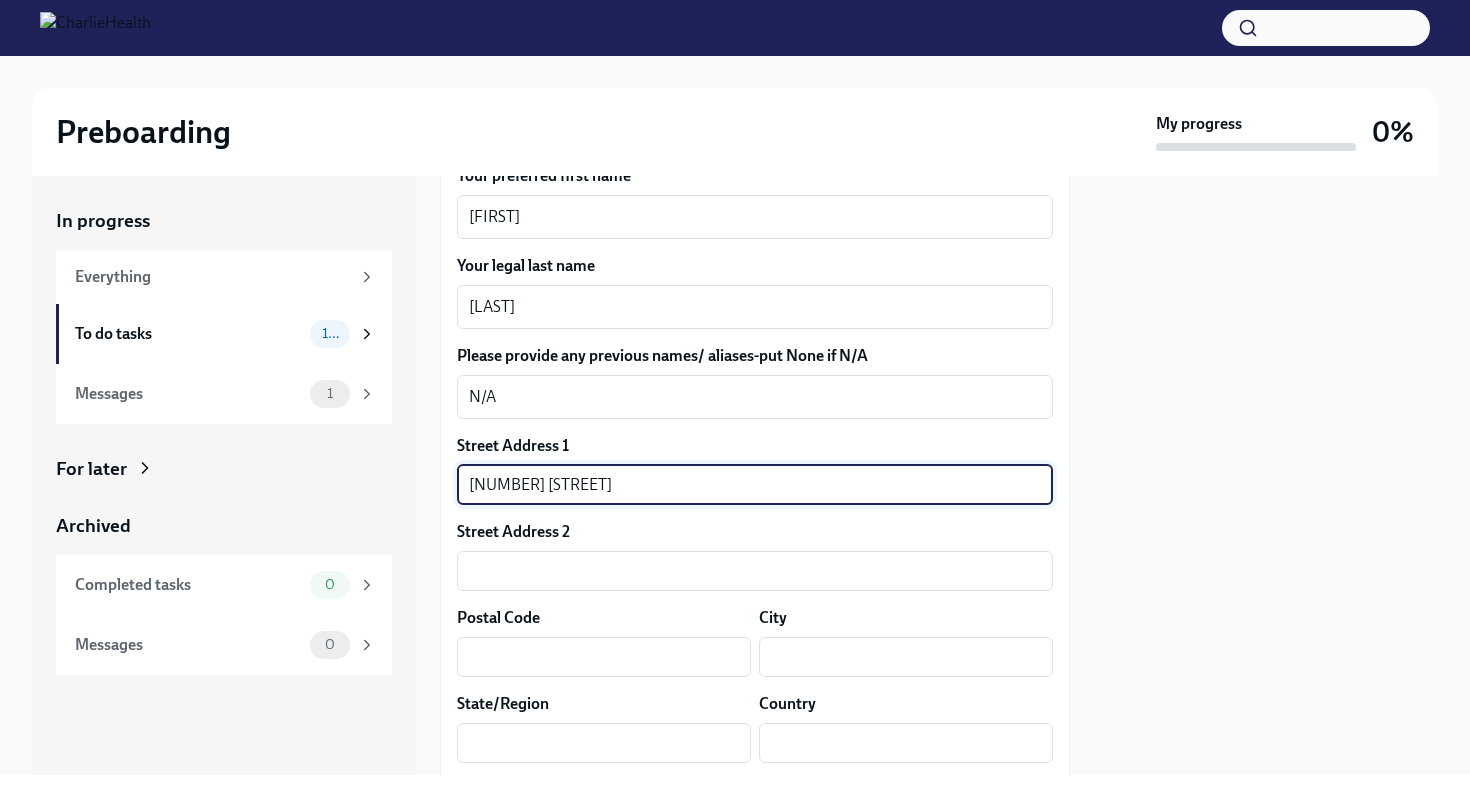 scroll, scrollTop: 445, scrollLeft: 0, axis: vertical 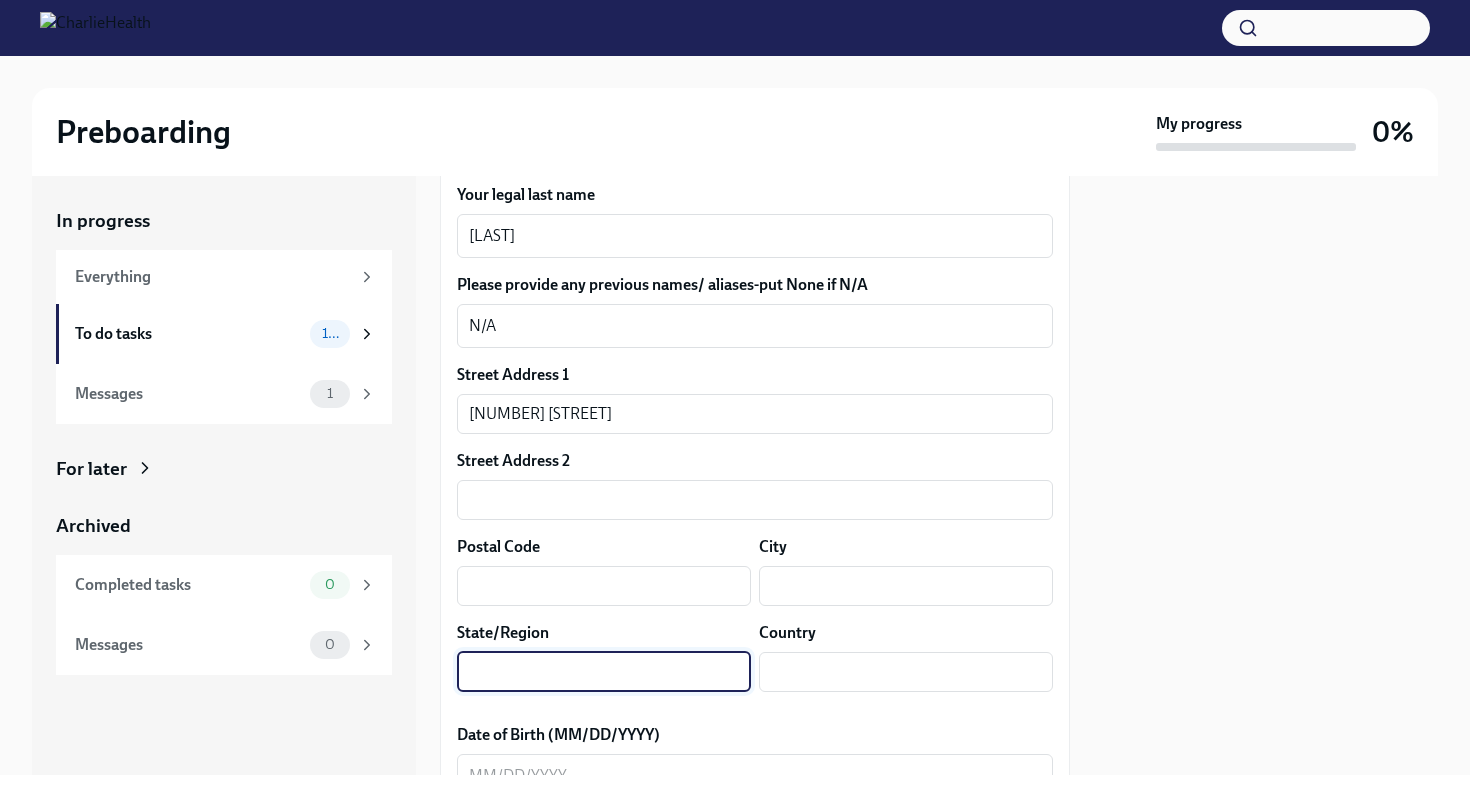 click at bounding box center [604, 672] 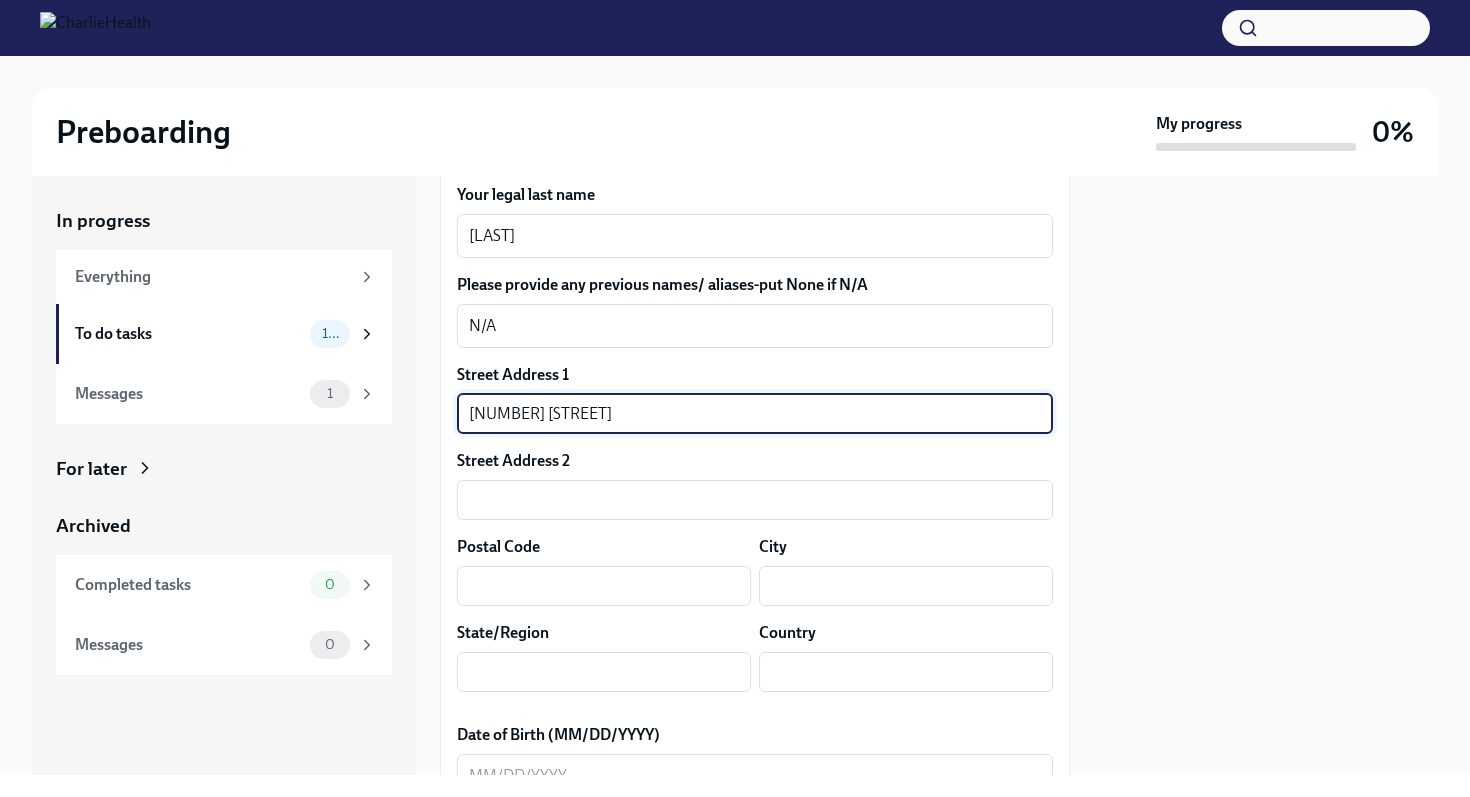 click on "[NUMBER] [STREET]" at bounding box center [755, 414] 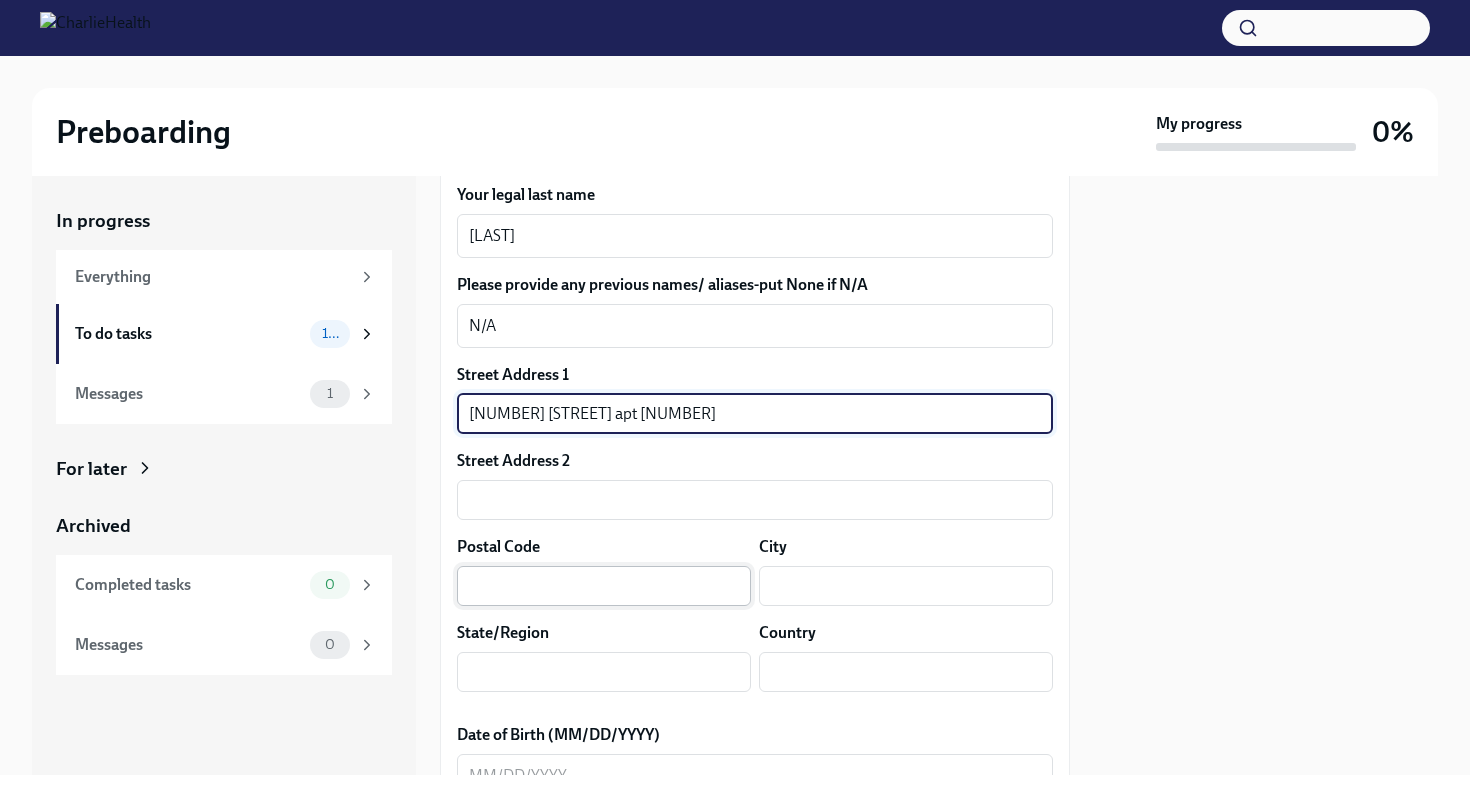 type on "[NUMBER] [STREET] apt [NUMBER]" 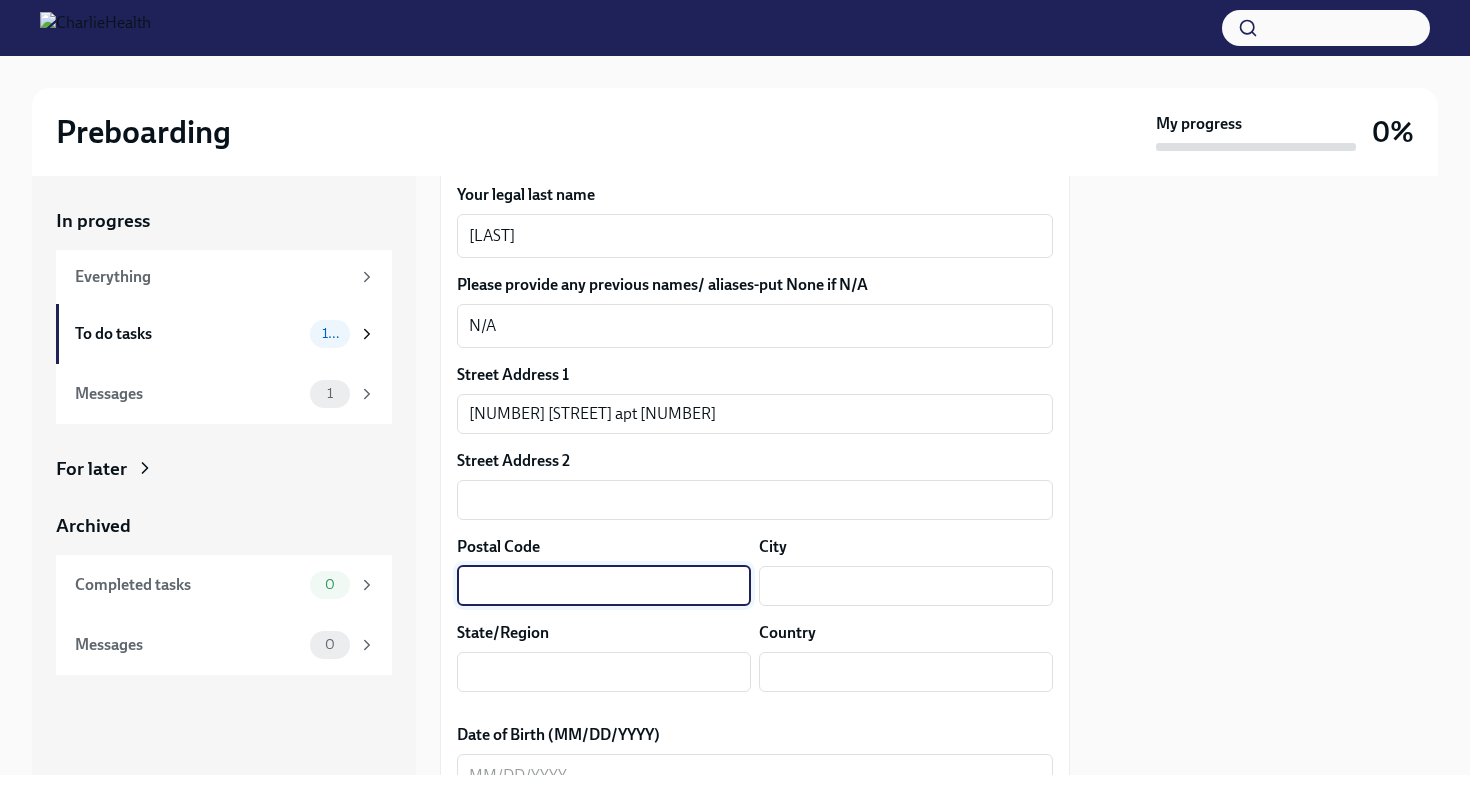 click at bounding box center (604, 586) 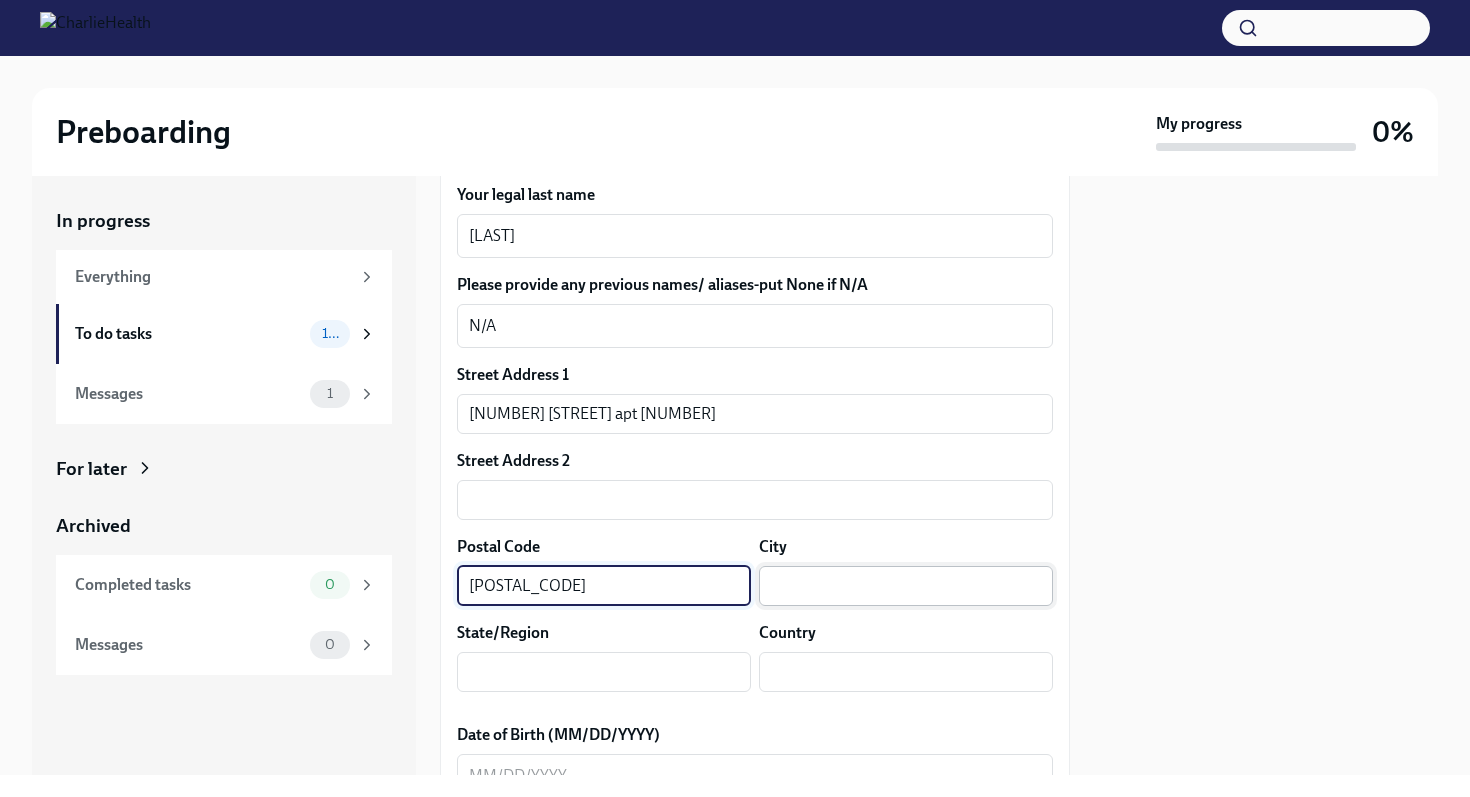 type on "[POSTAL_CODE]" 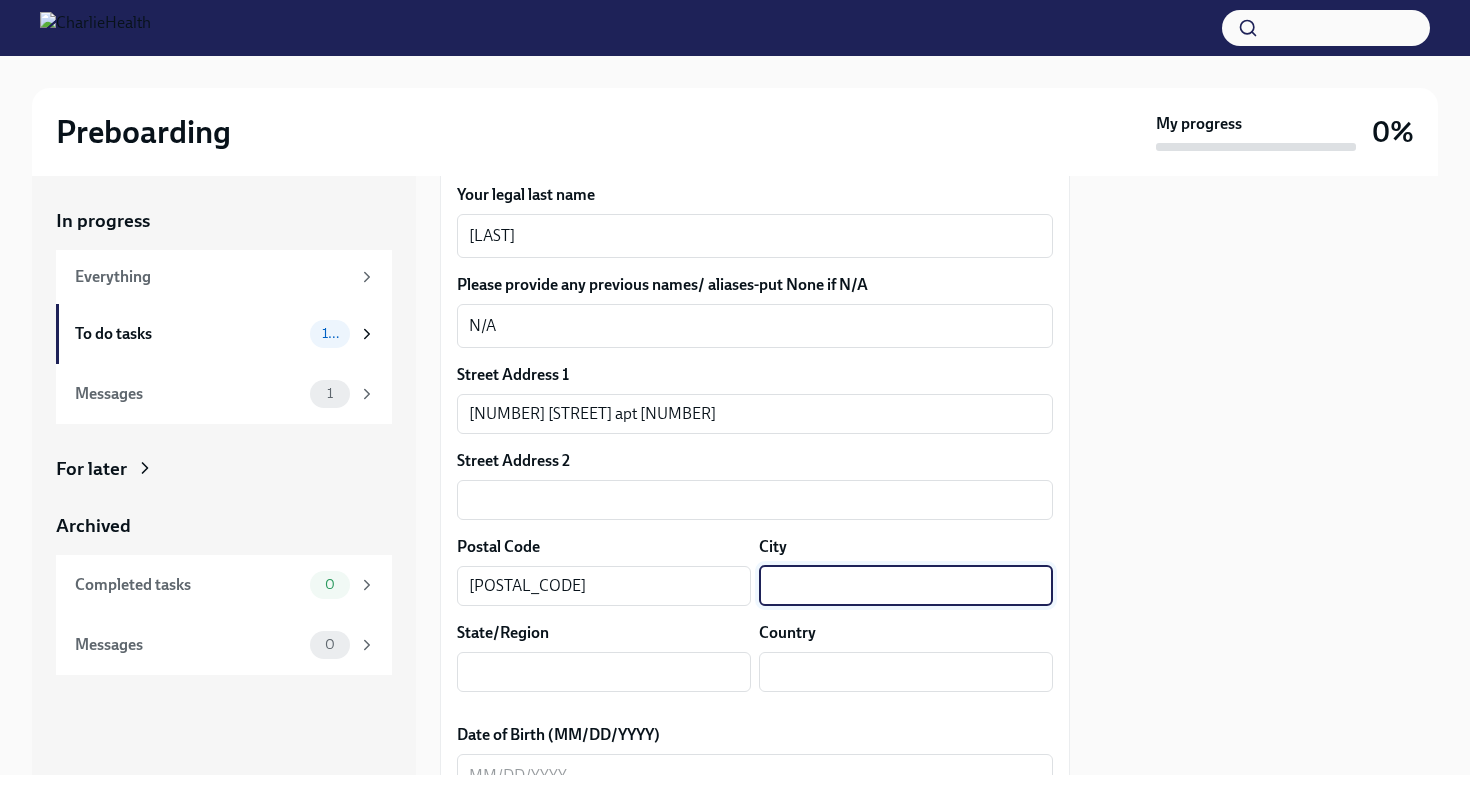 click at bounding box center [906, 586] 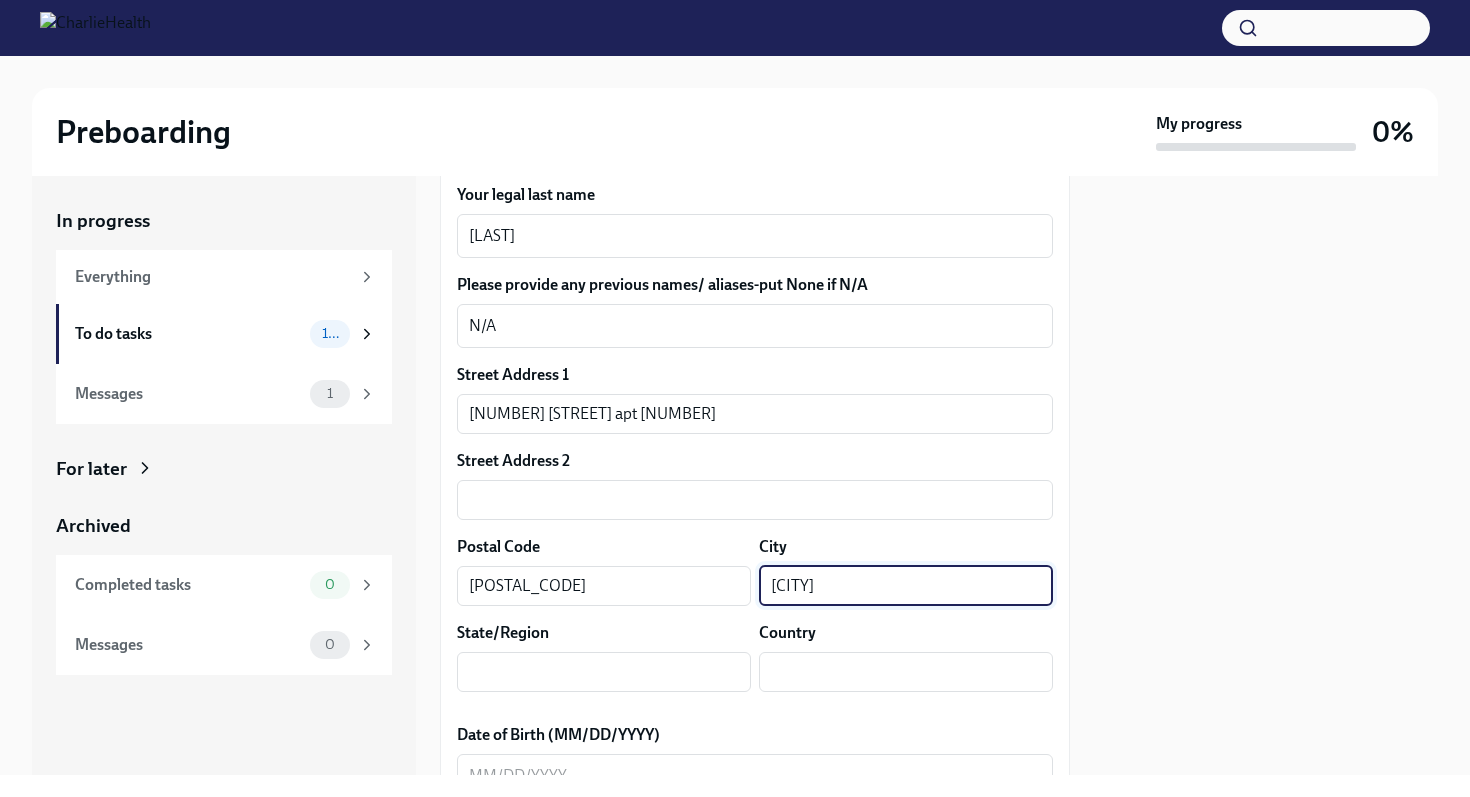 type on "[CITY]" 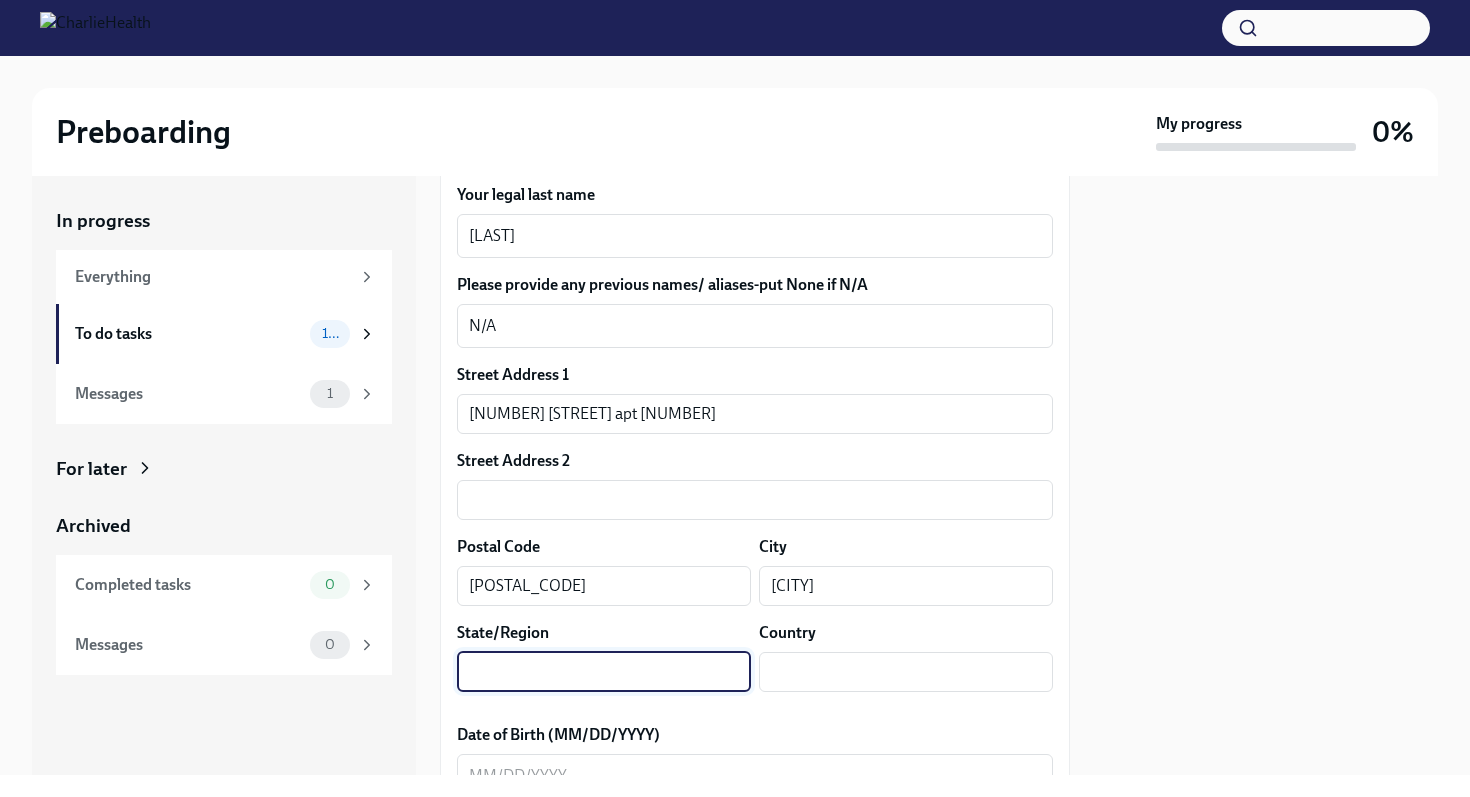 click at bounding box center (604, 672) 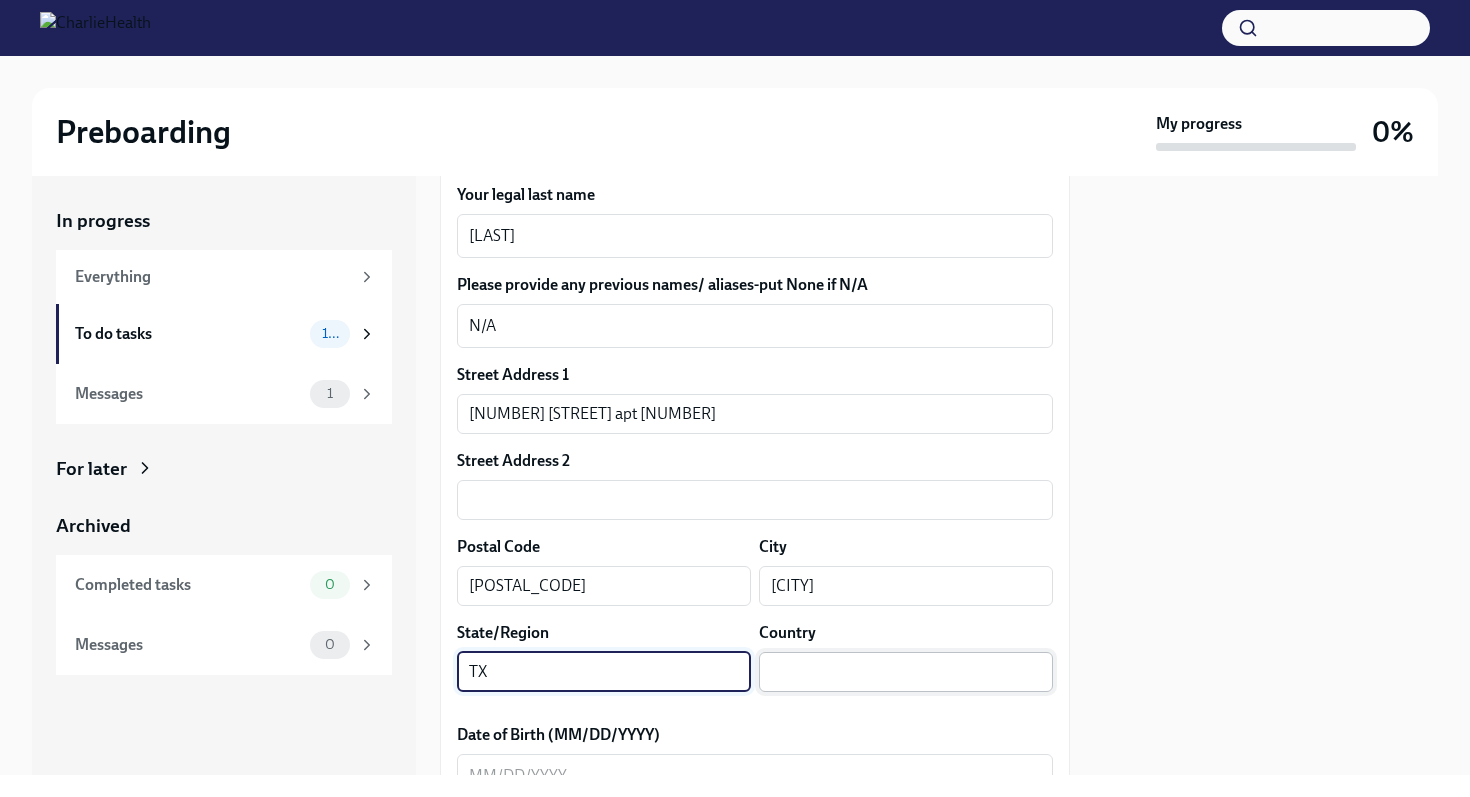 type on "TX" 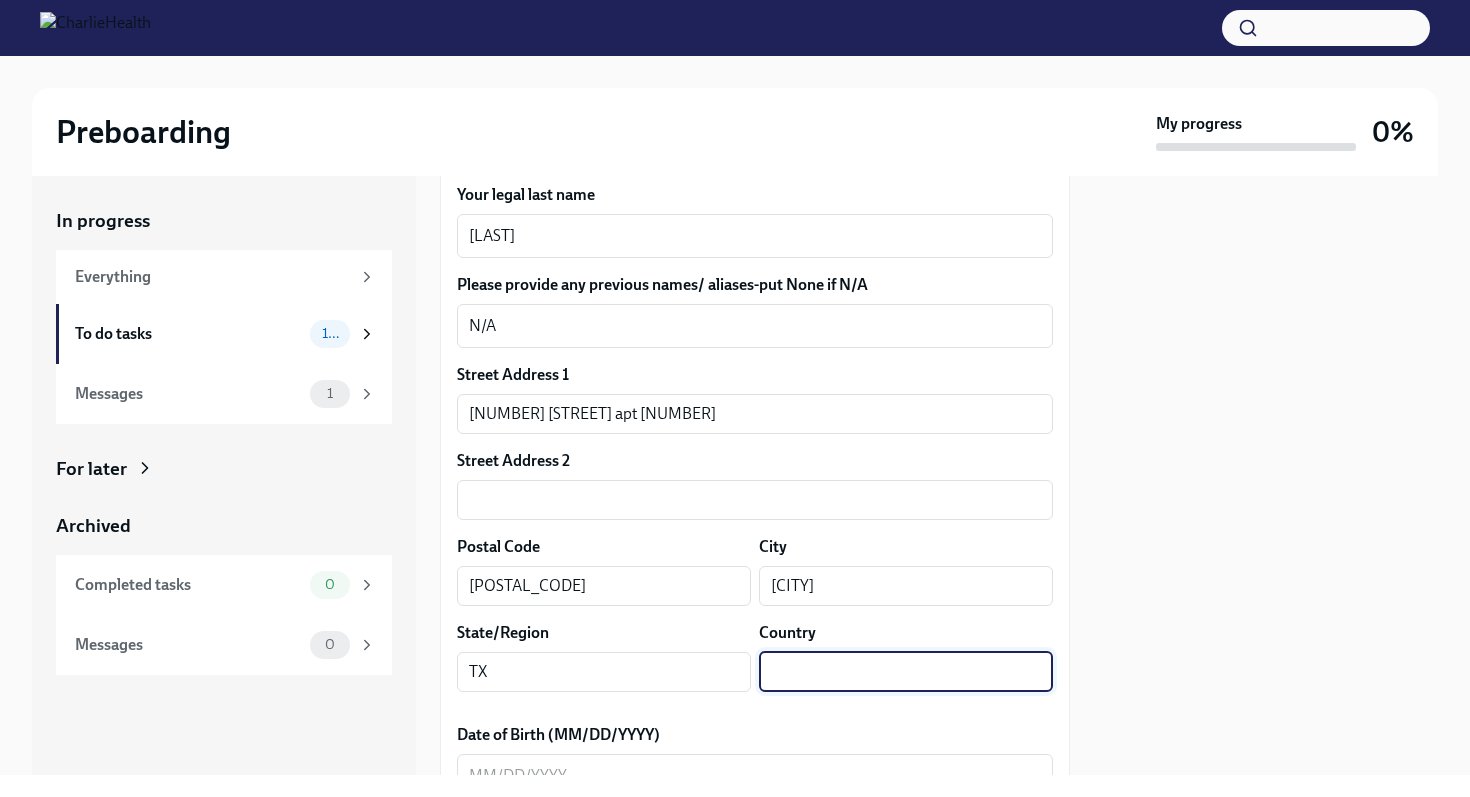 click at bounding box center [906, 672] 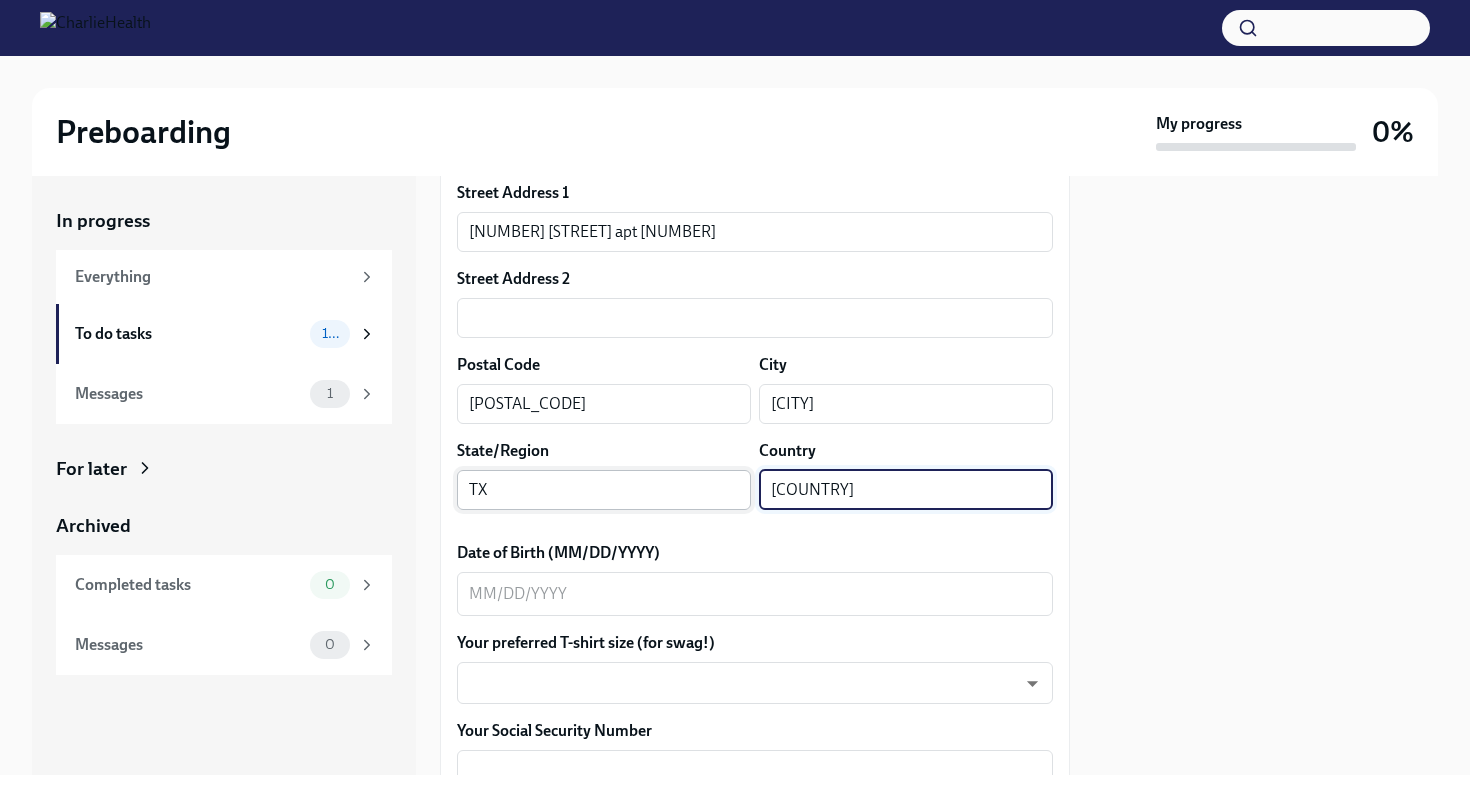 scroll, scrollTop: 666, scrollLeft: 0, axis: vertical 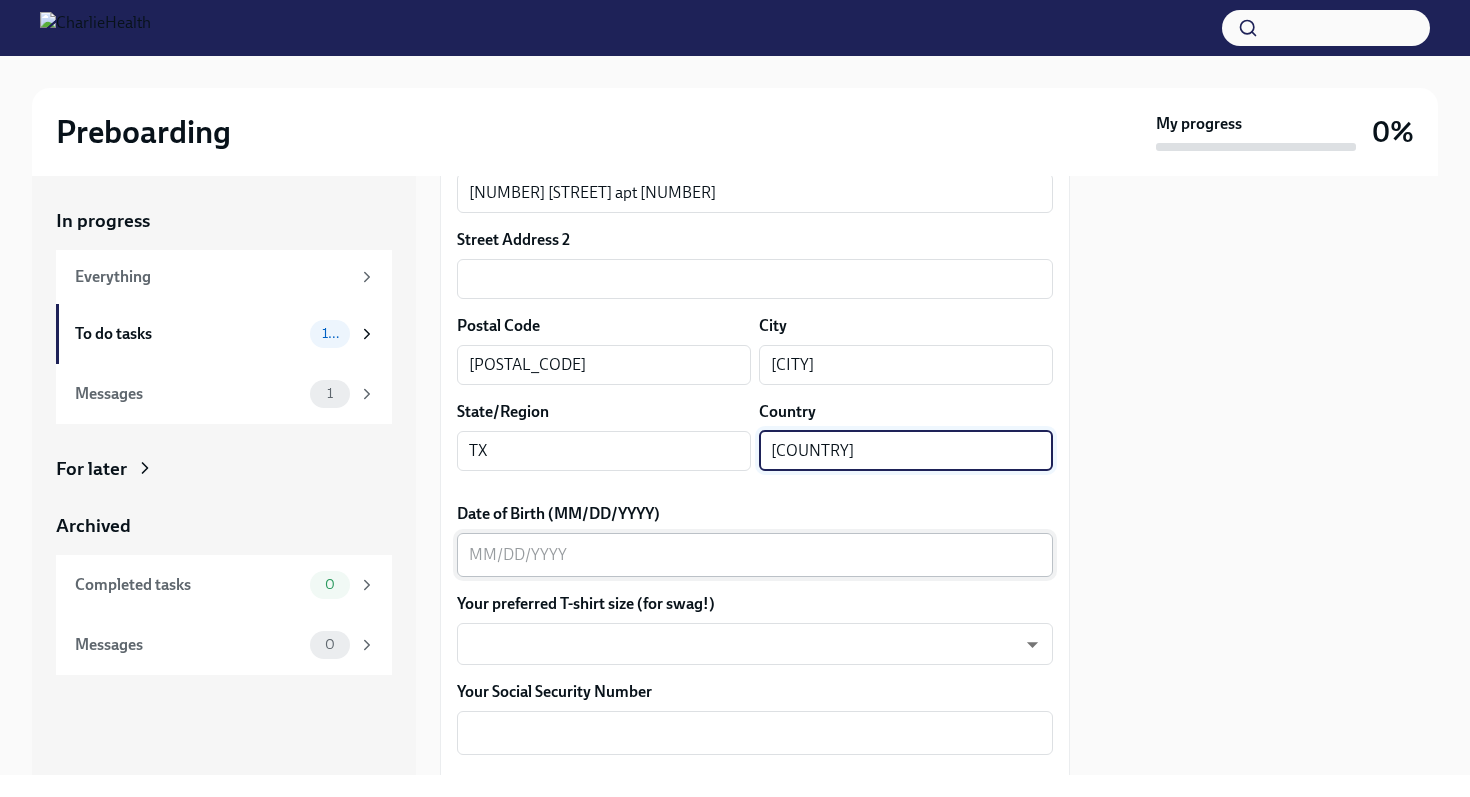 type on "[COUNTRY]" 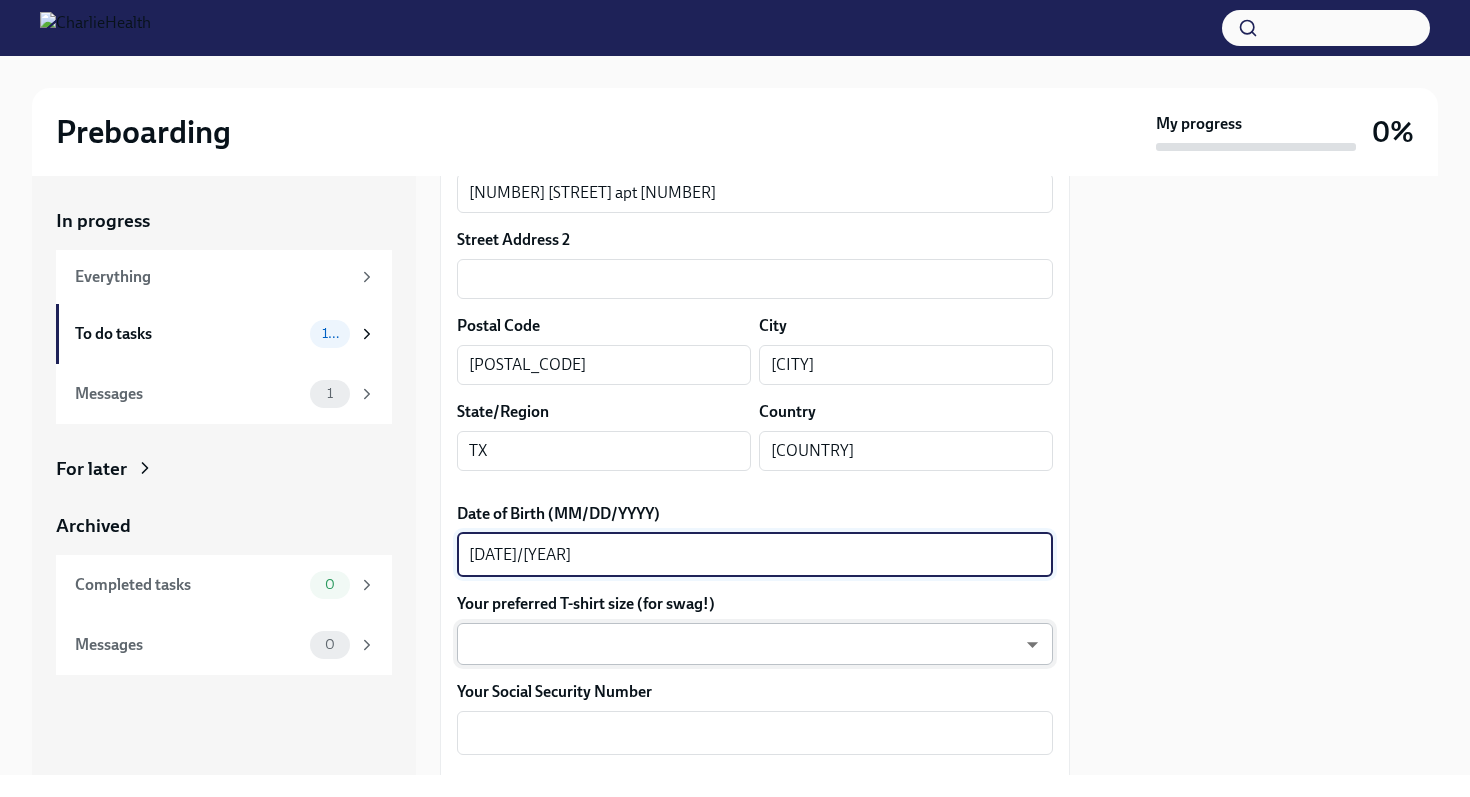 type on "[DATE]/[YEAR]" 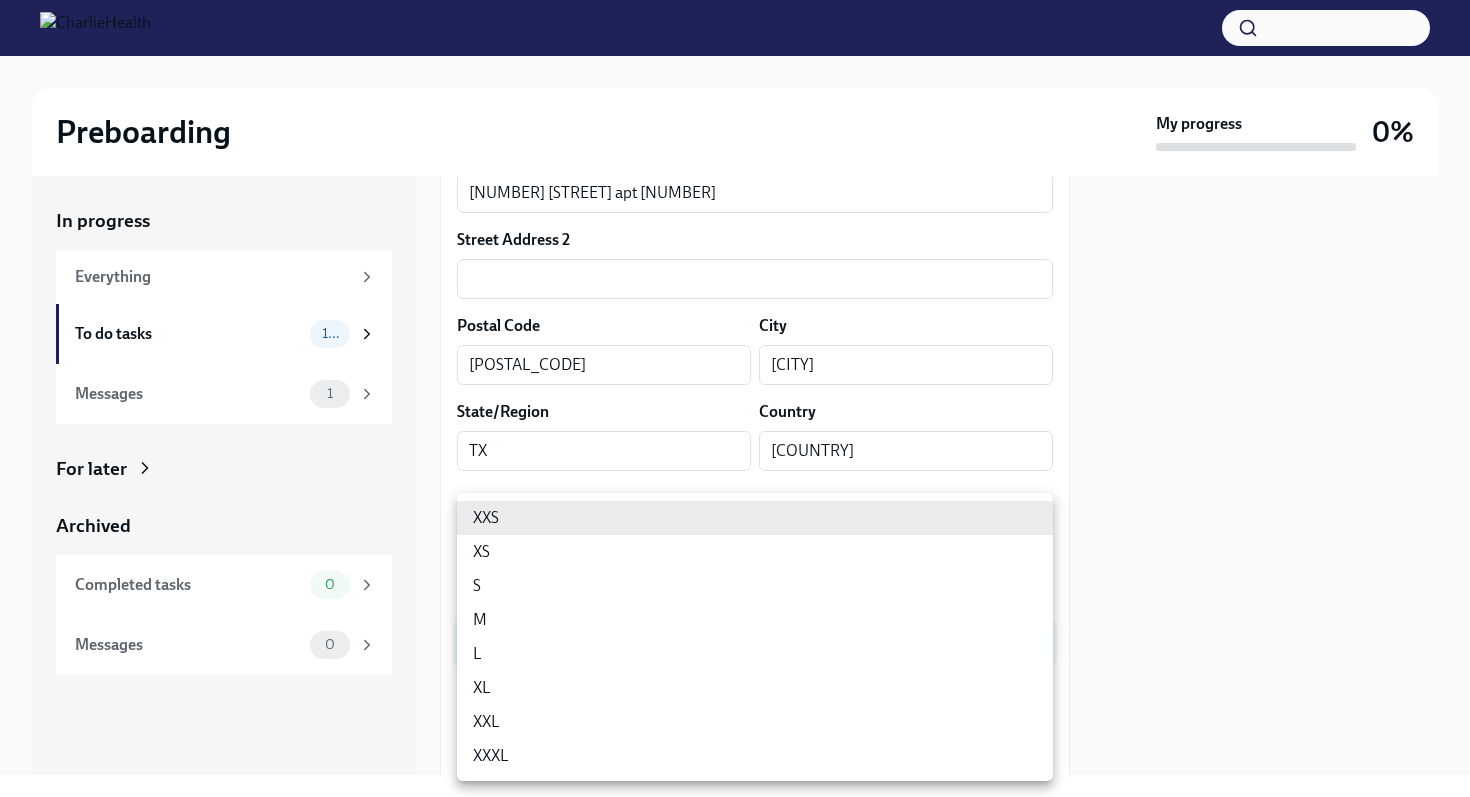 click on "Preboarding My progress 0% In progress Everything To do tasks 10 Messages 1 For later Archived Completed tasks 0 Messages 0 Fill out the onboarding form To Do Due  tomorrow We need some info from you to start setting you up in payroll and other systems.  Please fill out this form ASAP  Please note each field needs to be completed in order for you to submit.
Note : Please fill out this form as accurately as possible. Several states require specific demographic information that we have to input on your behalf. We understand that some of these questions feel personal to answer, and we appreciate your understanding that this is required for compliance clearance. About you Your preferred first name [FIRST] x ​ Your legal last name [LAST]  x ​ Please provide any previous names/ aliases-put None if N/A N/A  x ​ Street Address 1 [NUMBER] [STREET] apt [NUMBER] ​ Street Address 2 ​ Postal Code [POSTAL_CODE] ​ City [CITY] ​ State/Region [STATE] ​ Country [COUNTRY] ​ Date of Birth (MM/DD/YYYY) x ​" at bounding box center (735, 398) 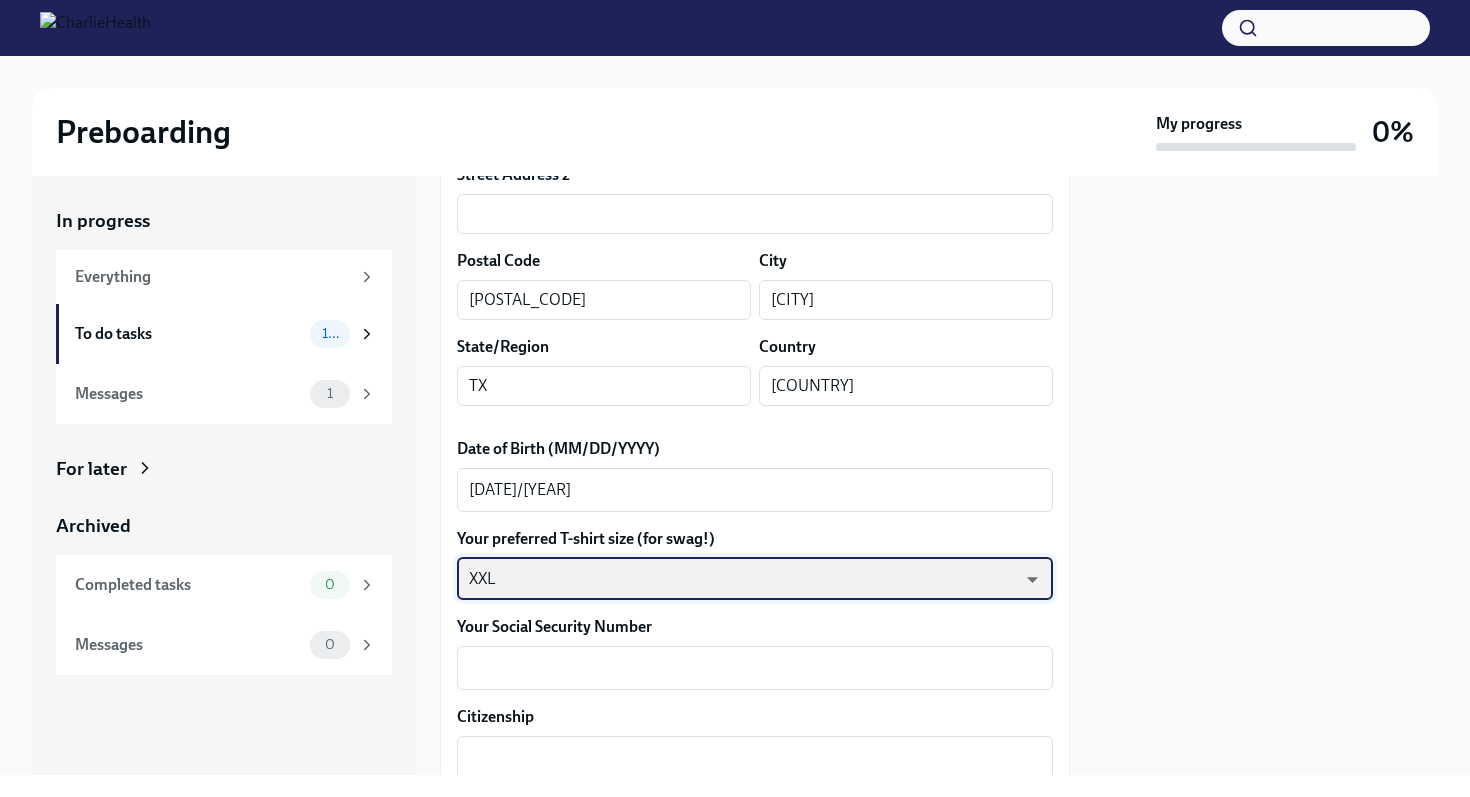 scroll, scrollTop: 808, scrollLeft: 0, axis: vertical 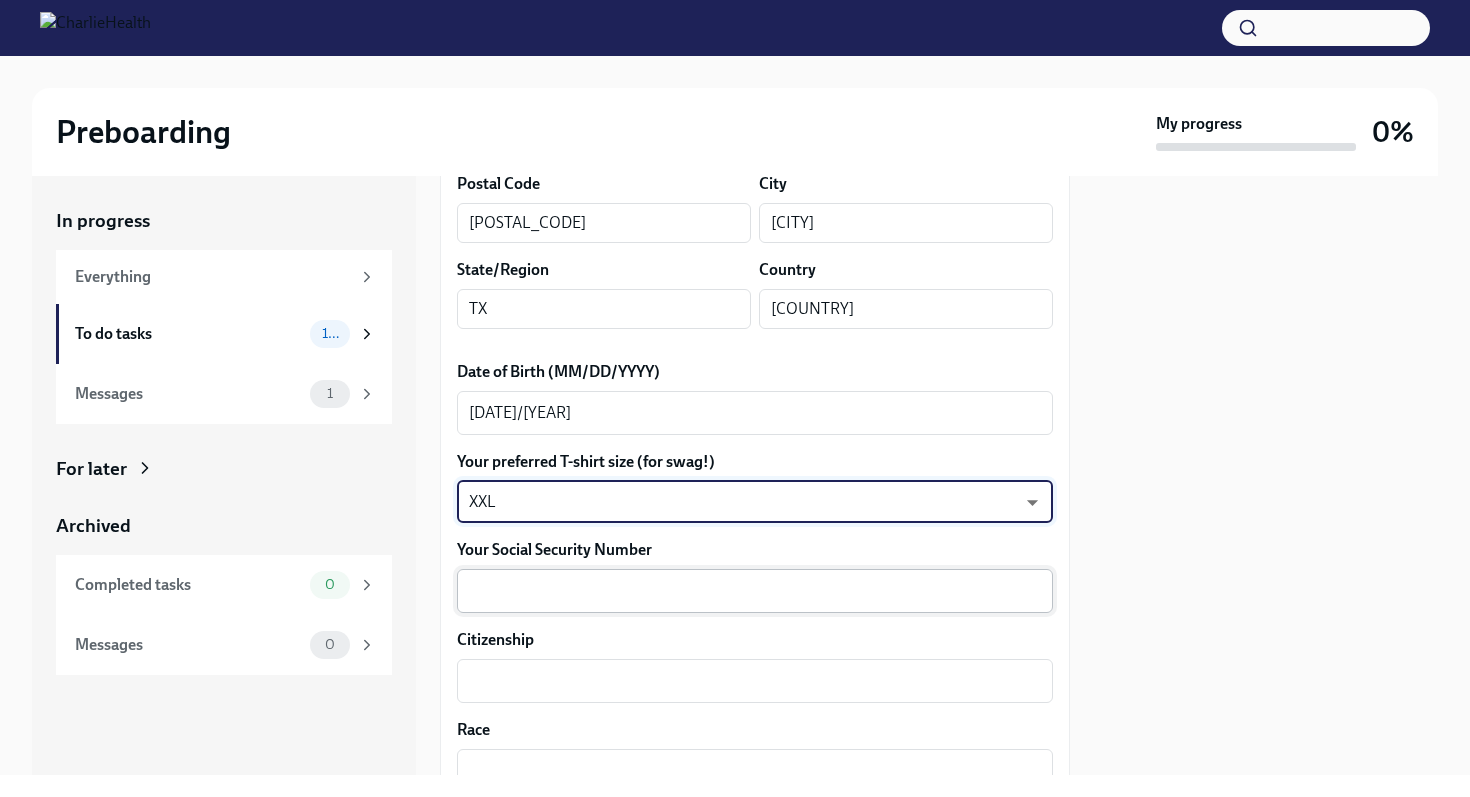 click on "Your Social Security Number" at bounding box center (755, 591) 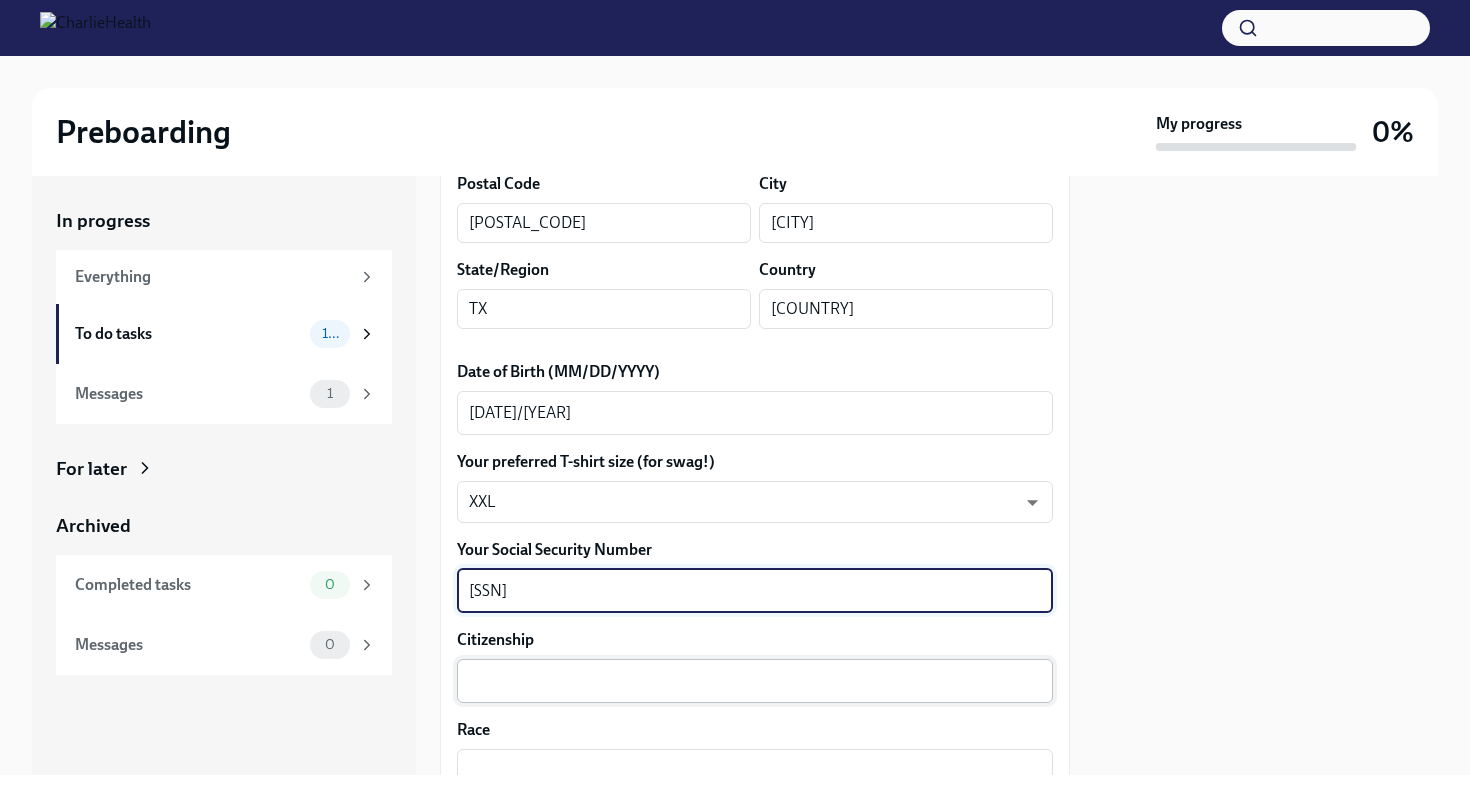 type on "[SSN]" 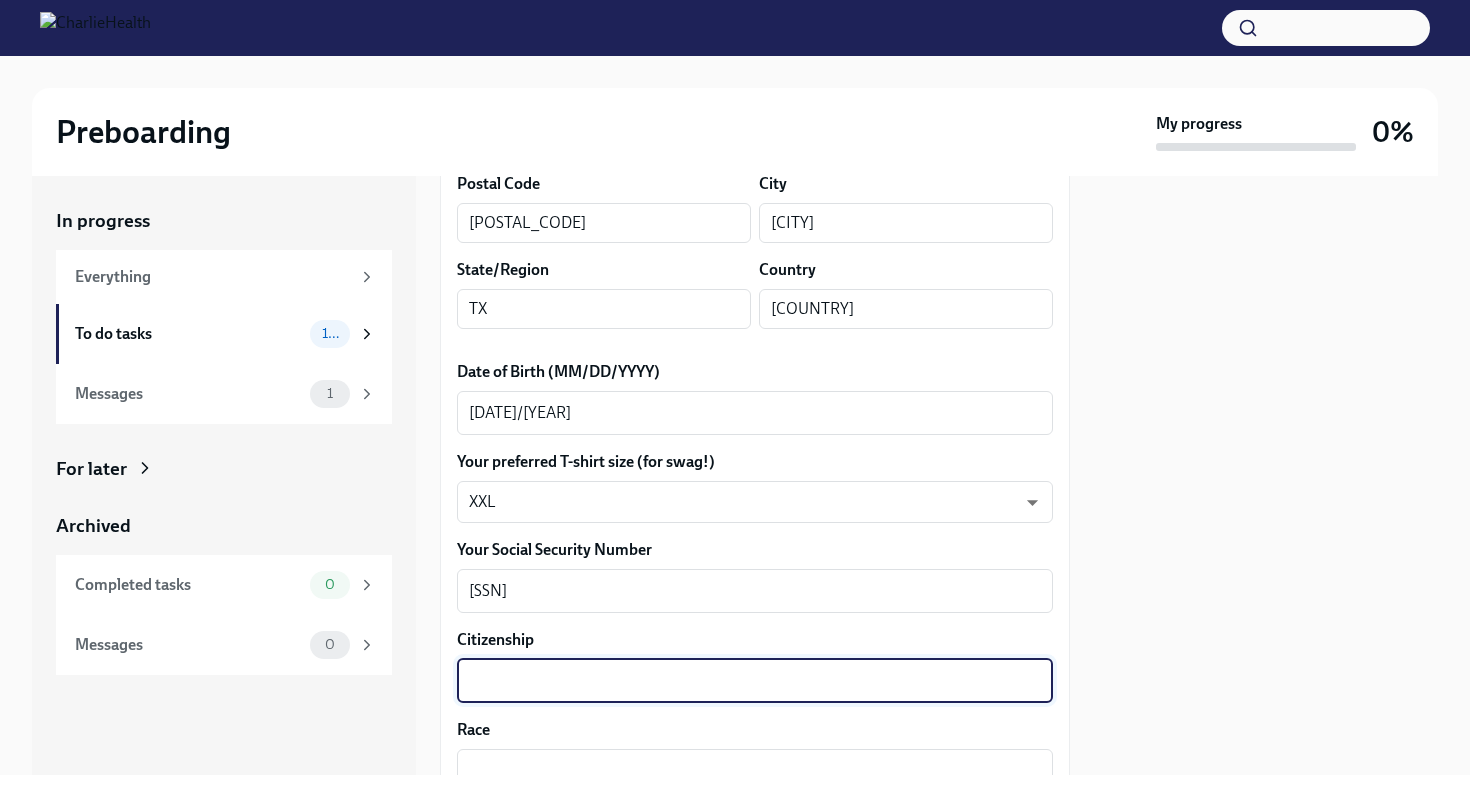 click on "Citizenship" at bounding box center [755, 681] 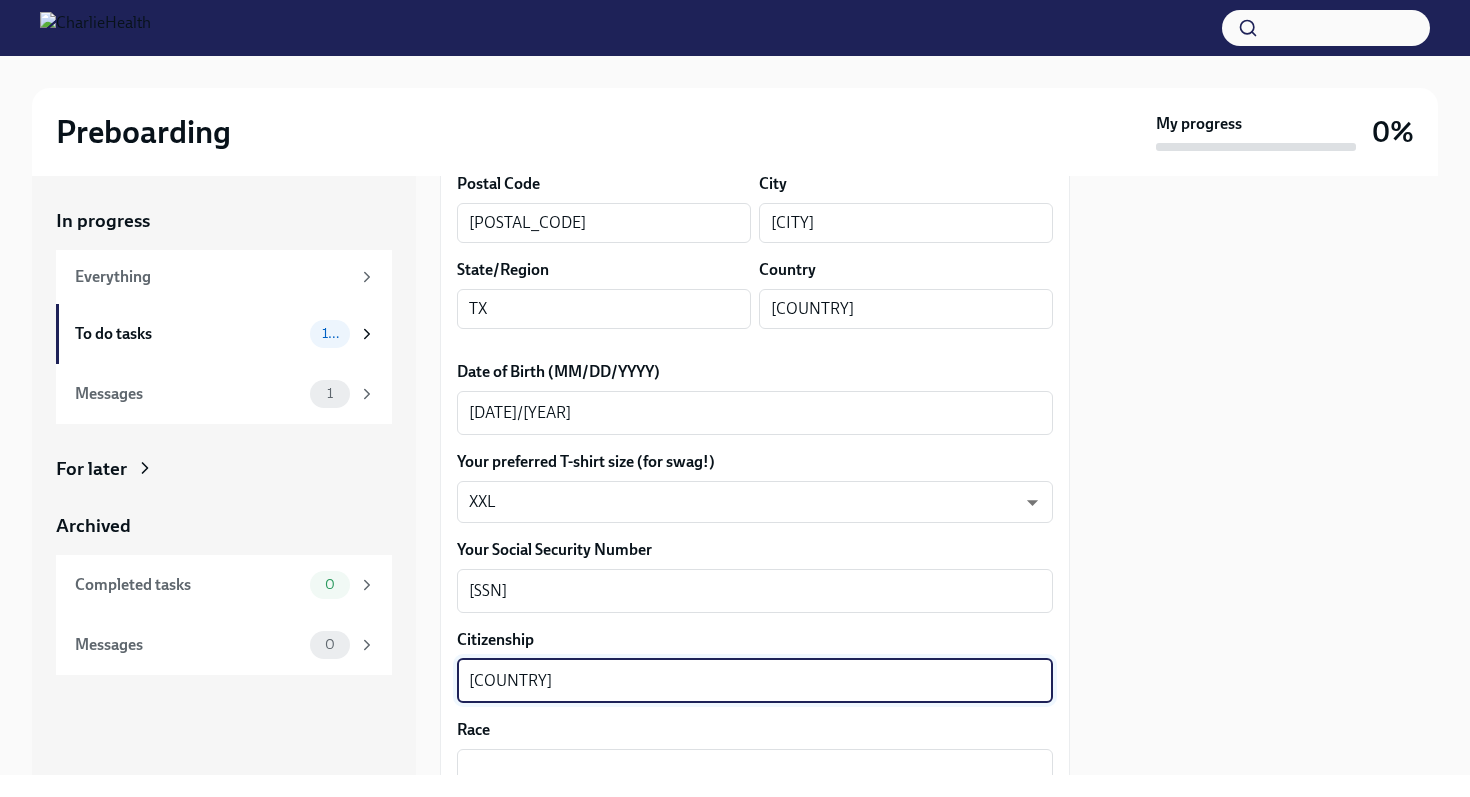 scroll, scrollTop: 948, scrollLeft: 0, axis: vertical 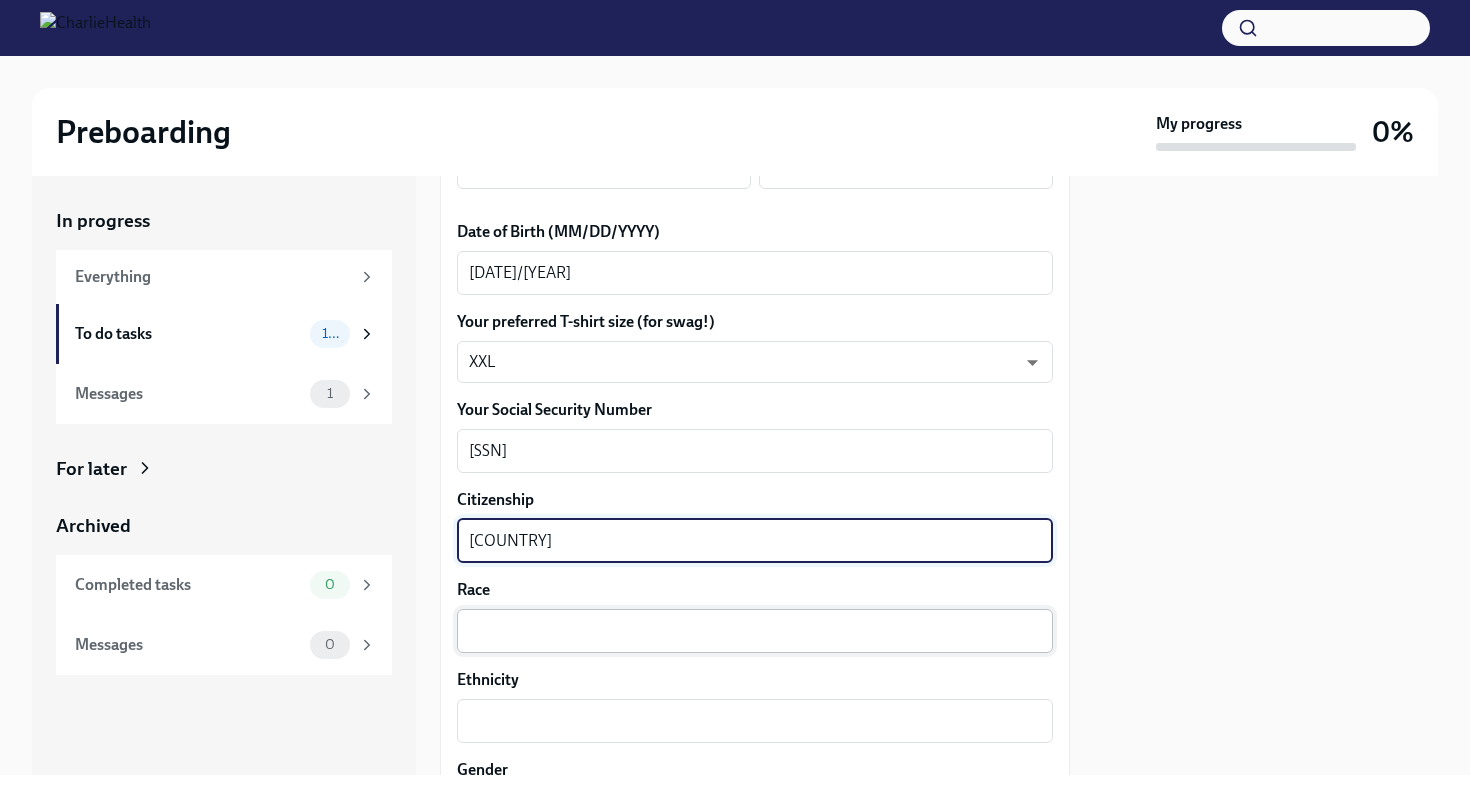 type on "[COUNTRY]" 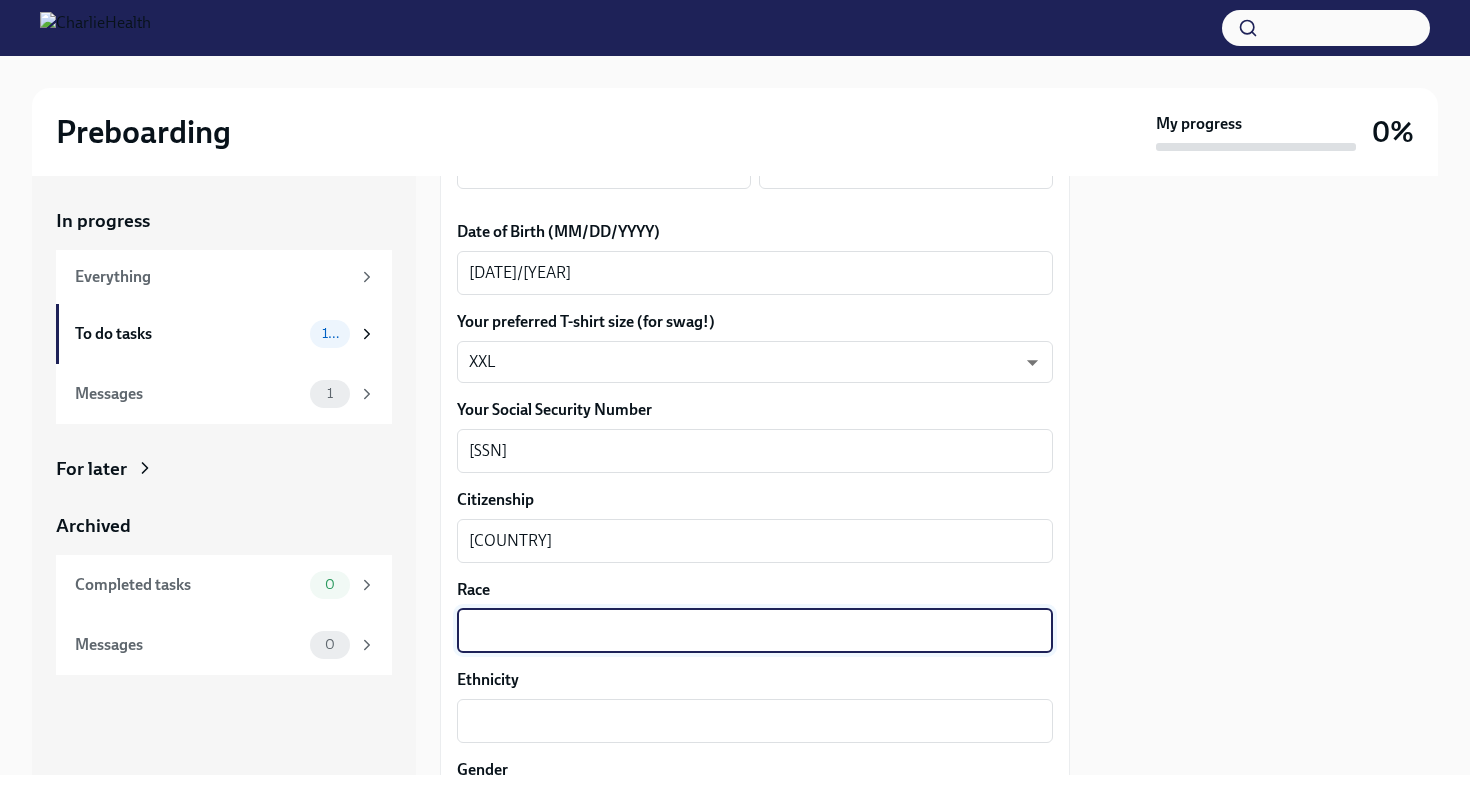 click on "Race" at bounding box center [755, 631] 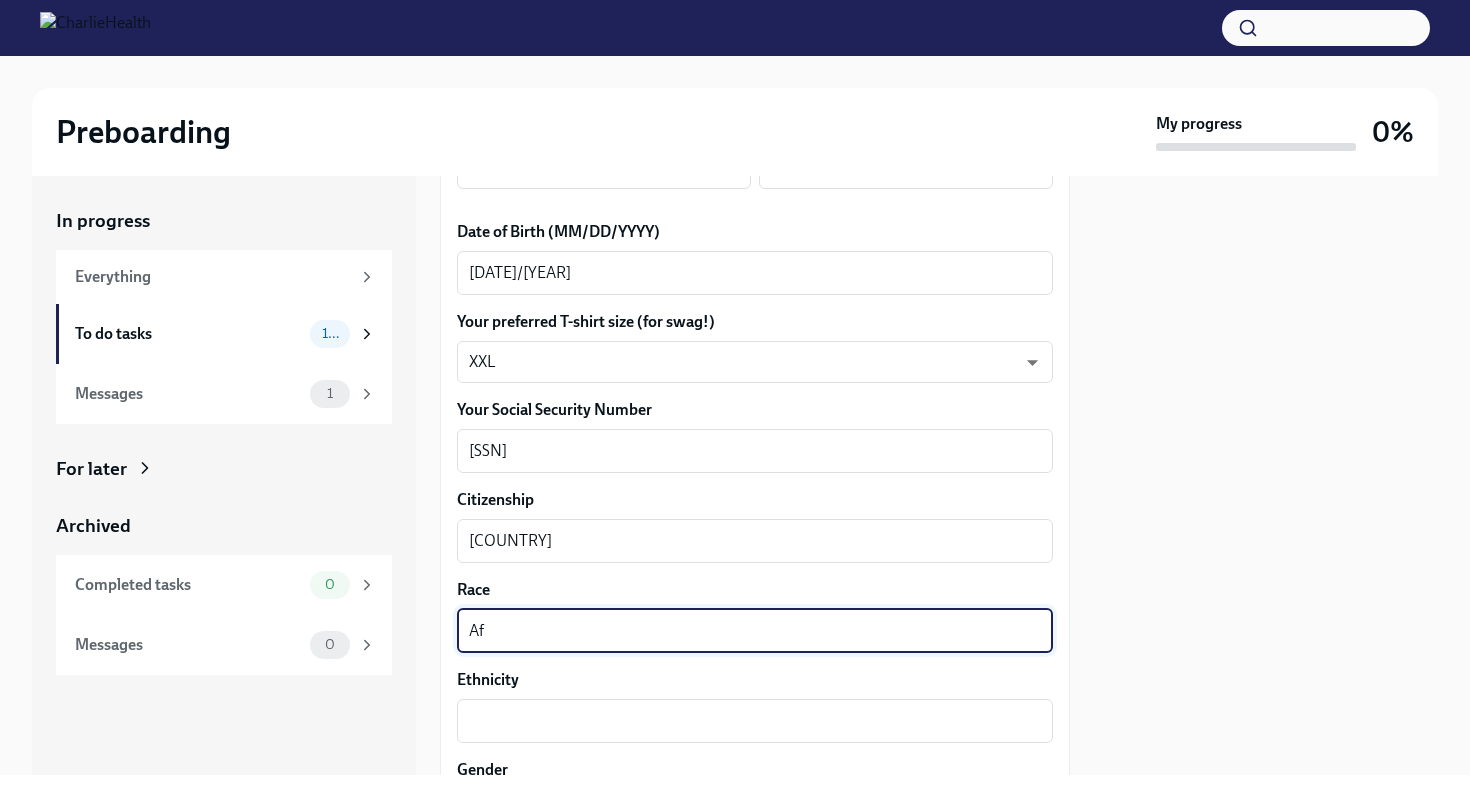 type on "A" 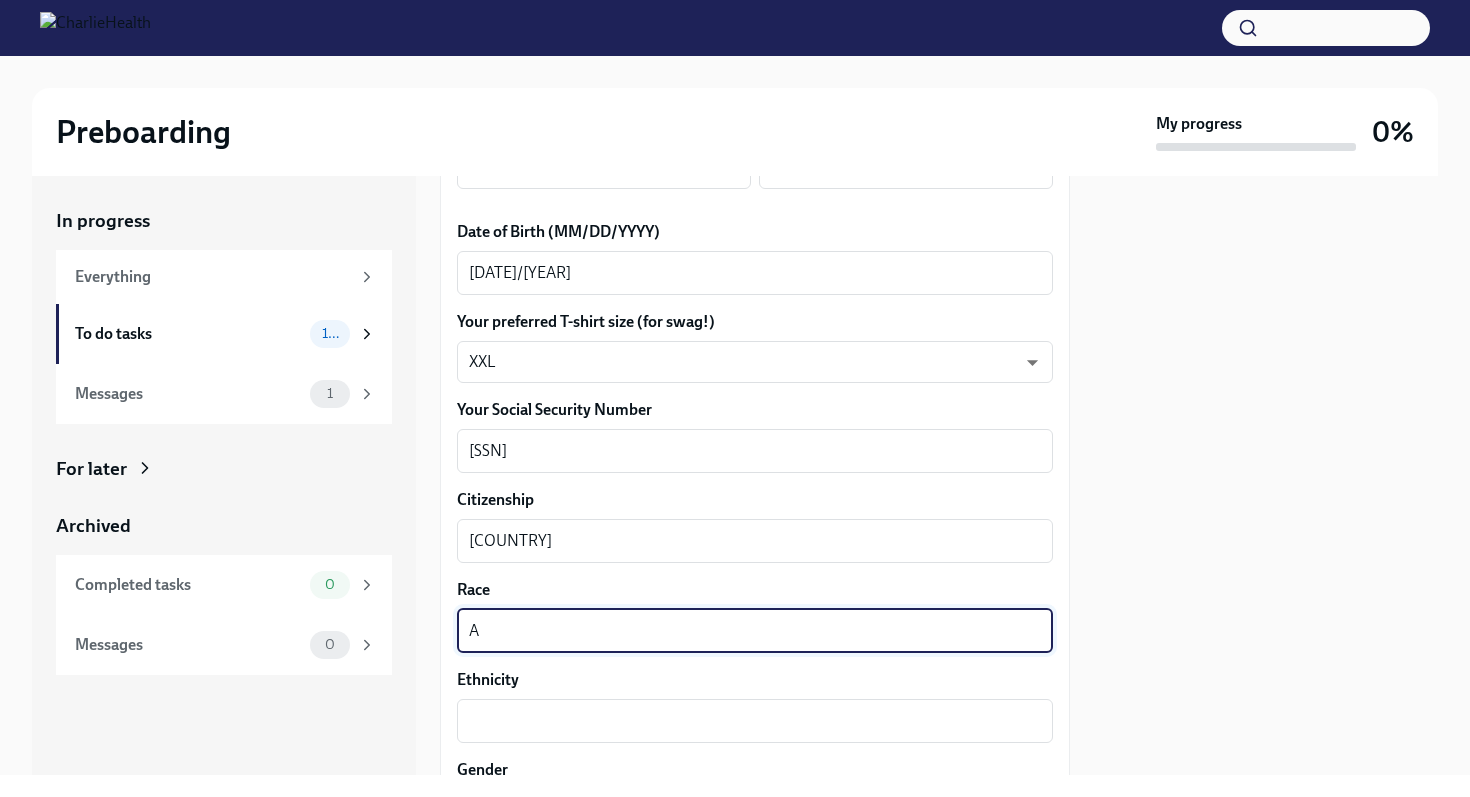 type 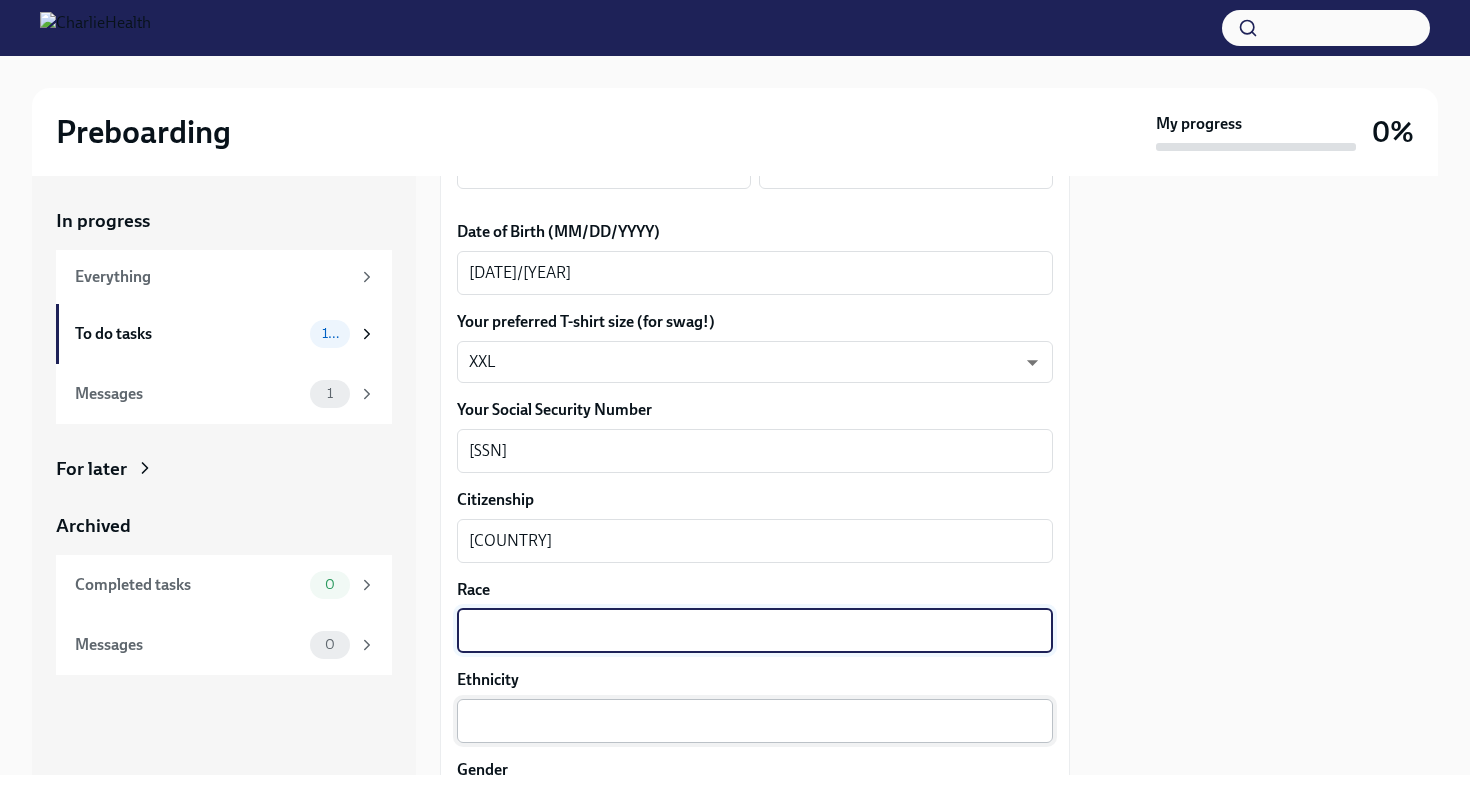 click on "Ethnicity" at bounding box center (755, 721) 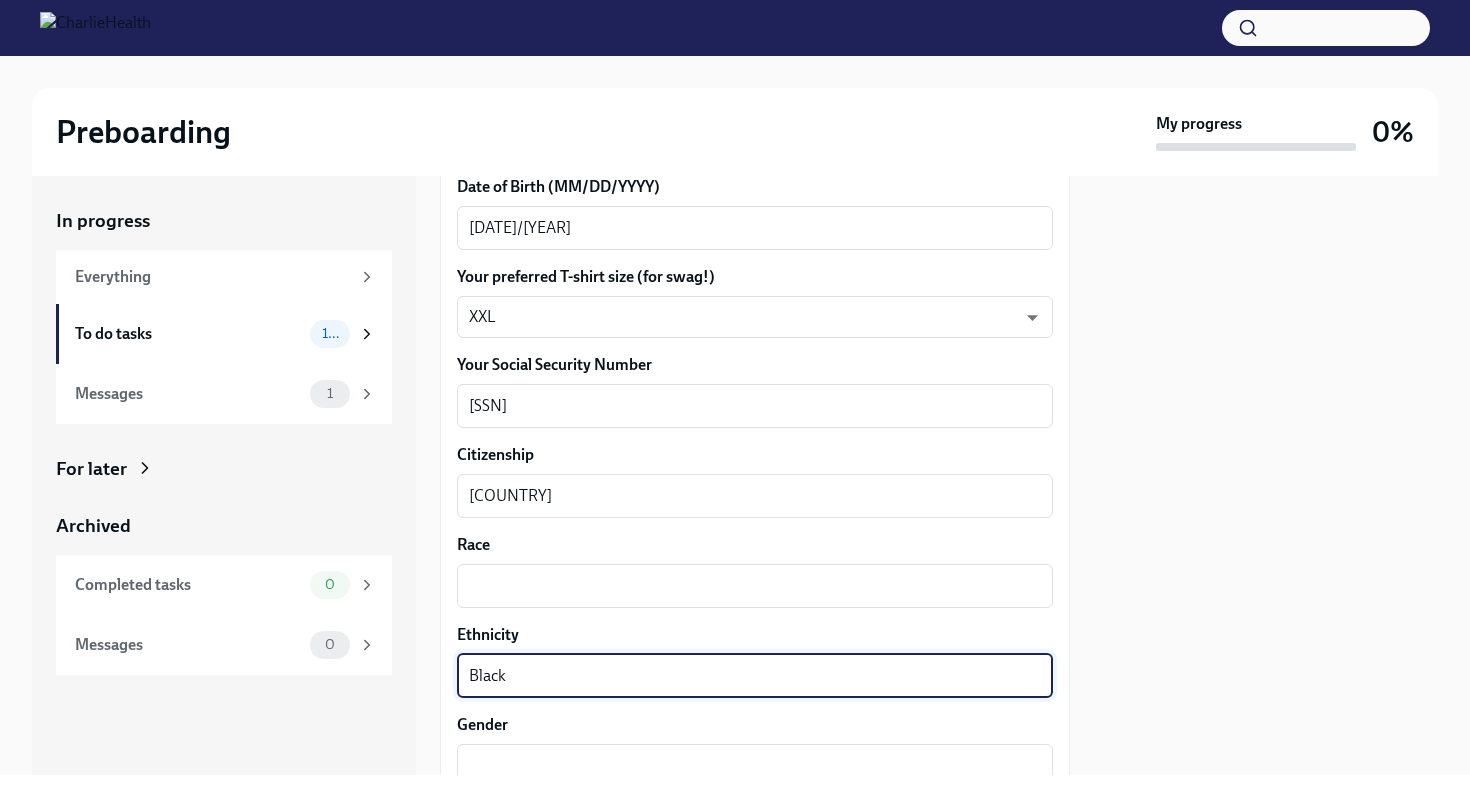 scroll, scrollTop: 1043, scrollLeft: 0, axis: vertical 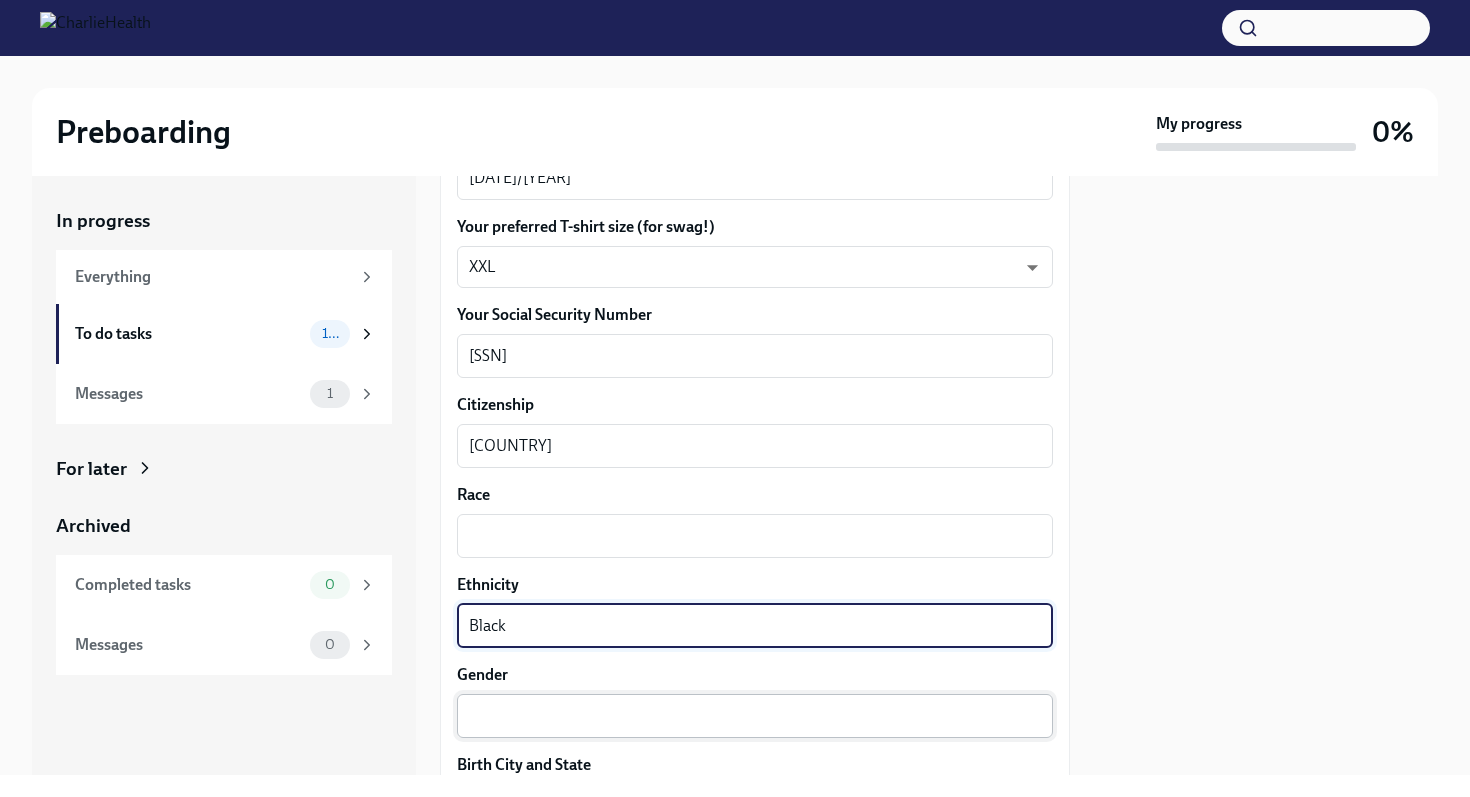 type on "Black" 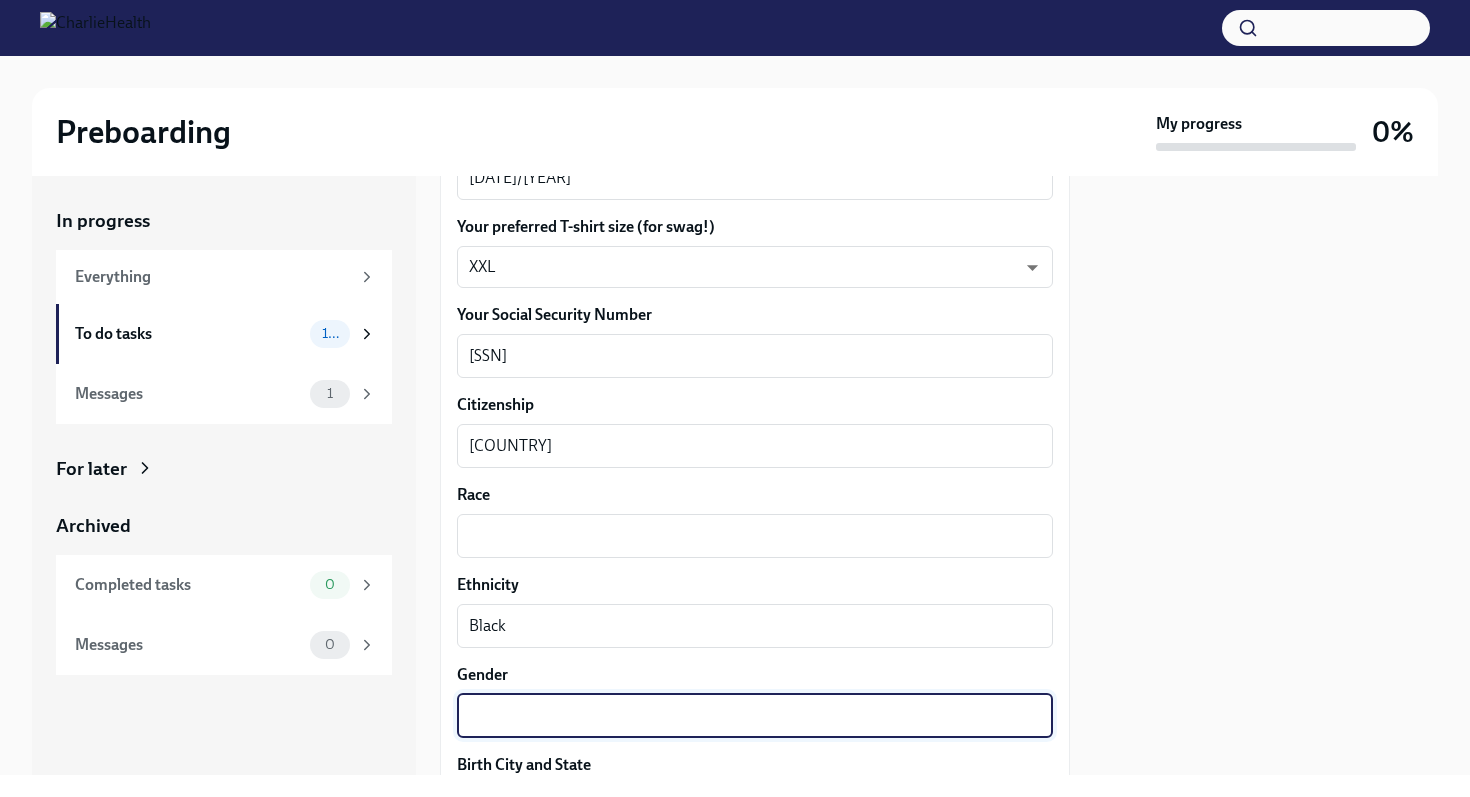 click on "Race x" at bounding box center (755, 521) 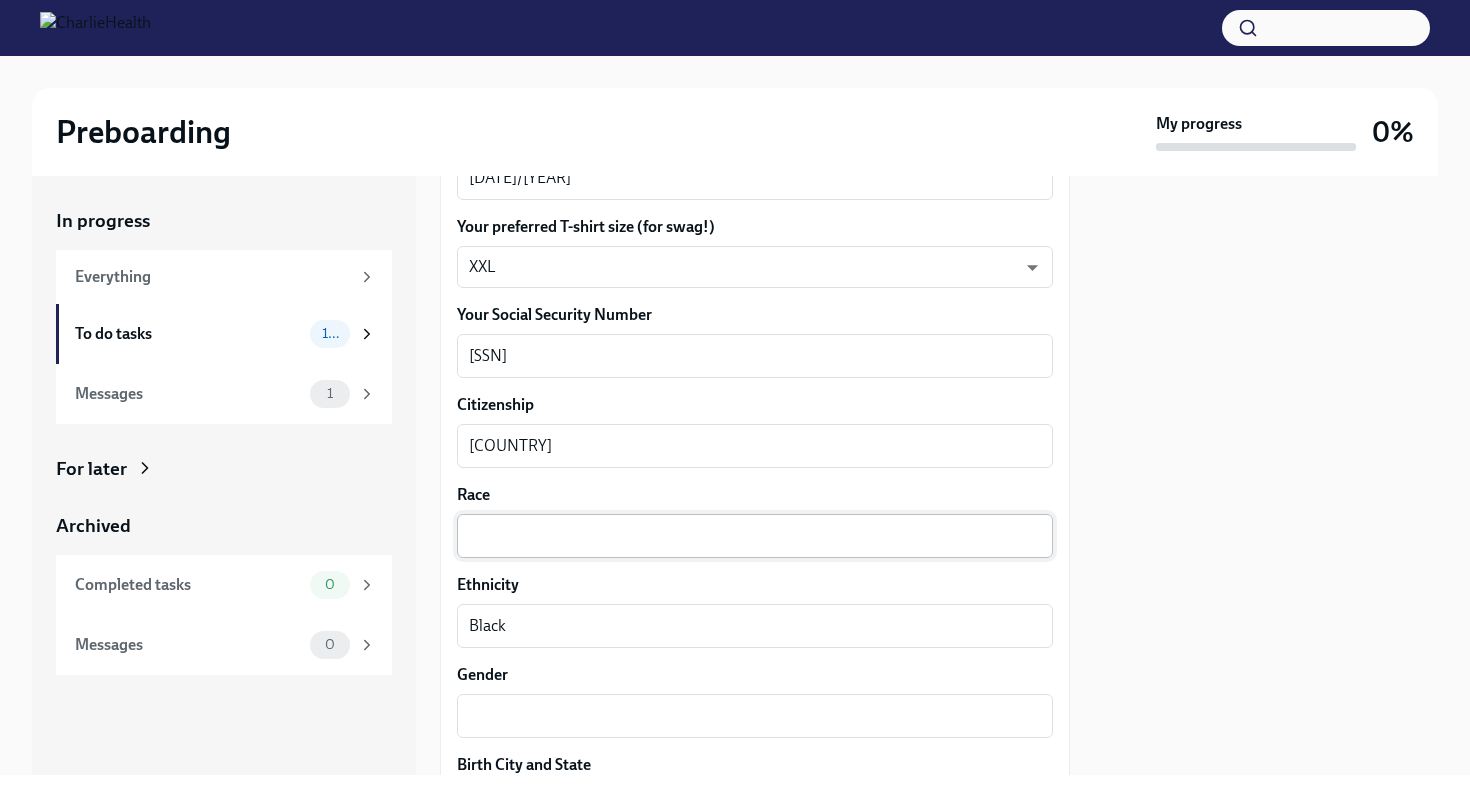 click on "Race" at bounding box center [755, 536] 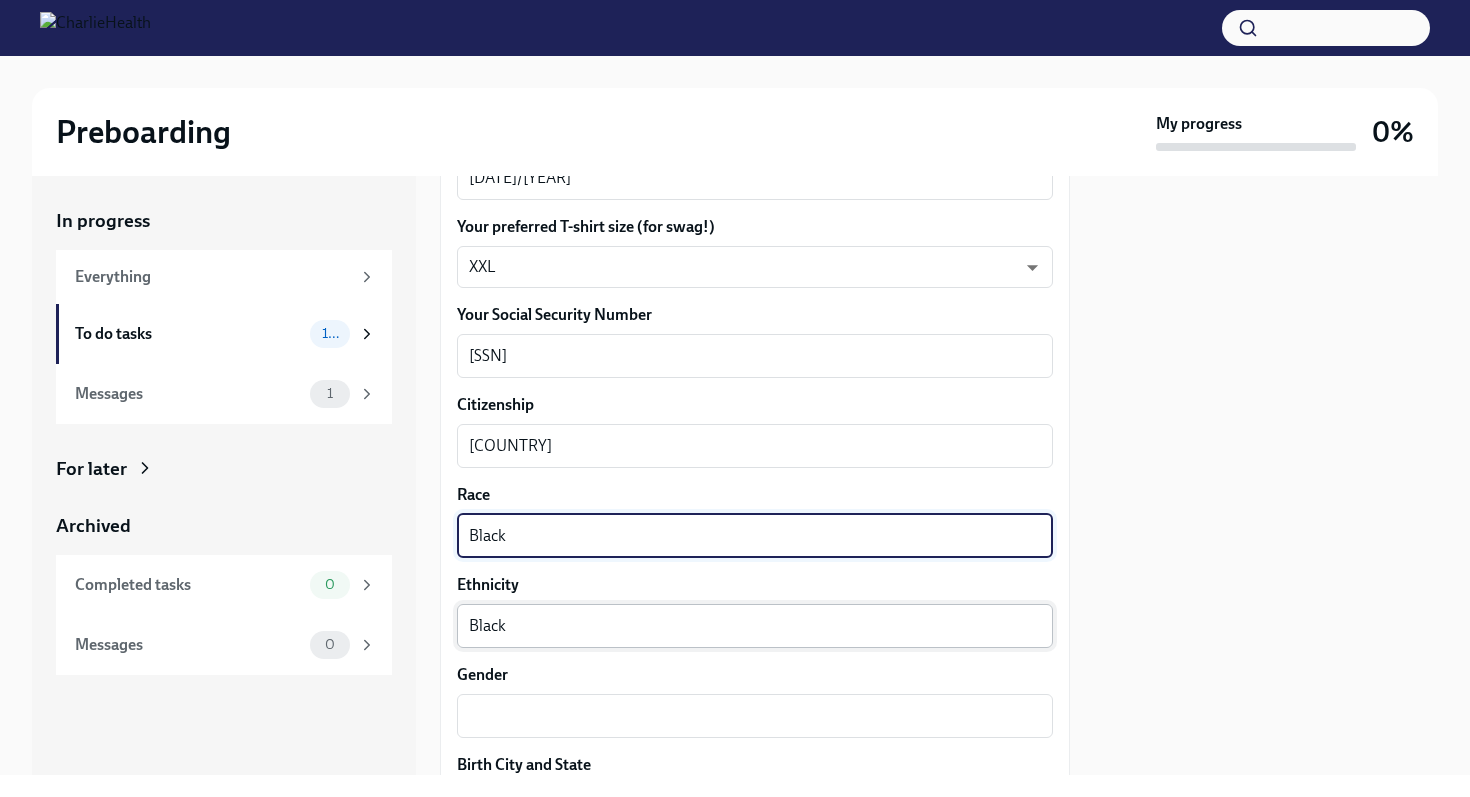 type on "Black" 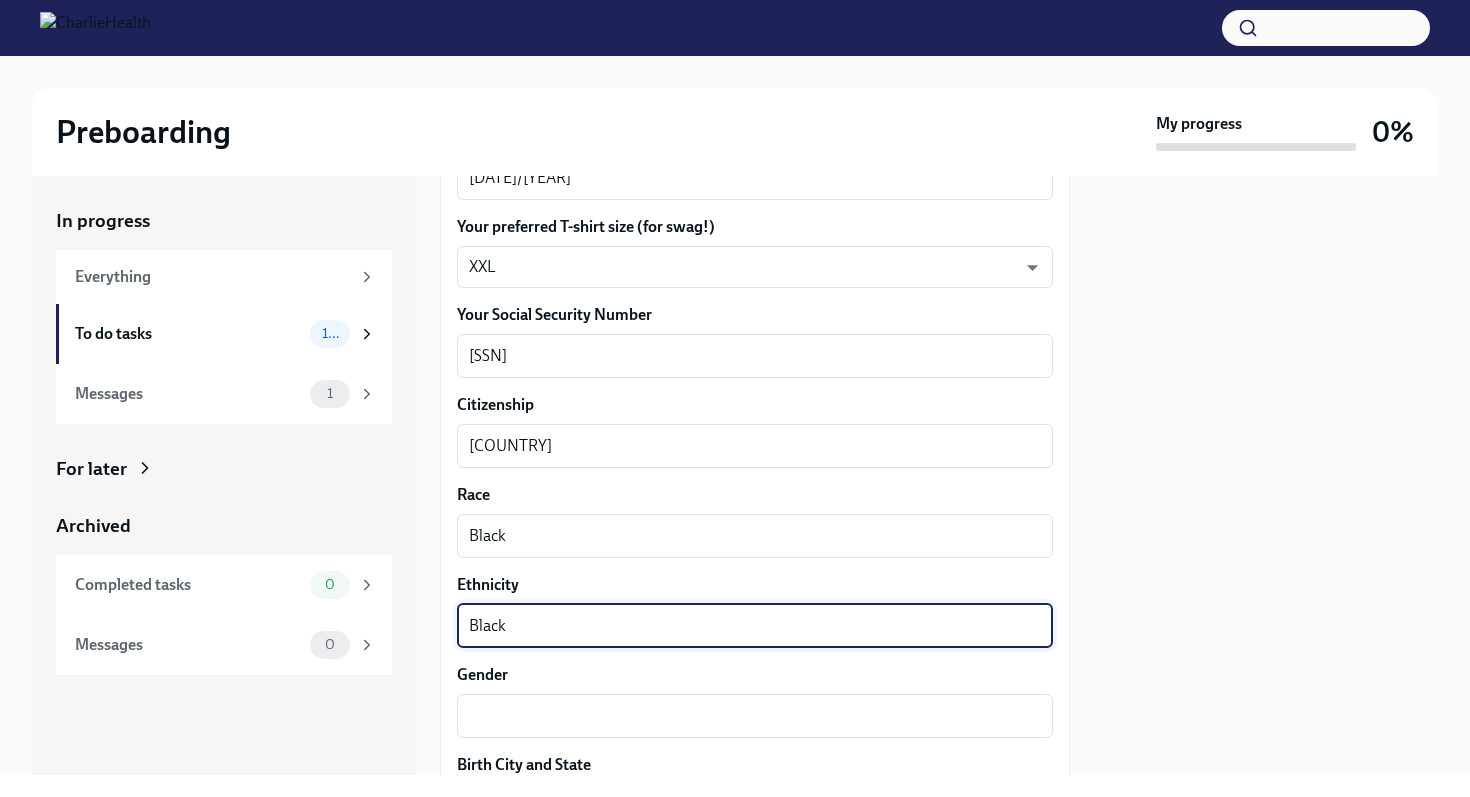 drag, startPoint x: 524, startPoint y: 635, endPoint x: 455, endPoint y: 640, distance: 69.18092 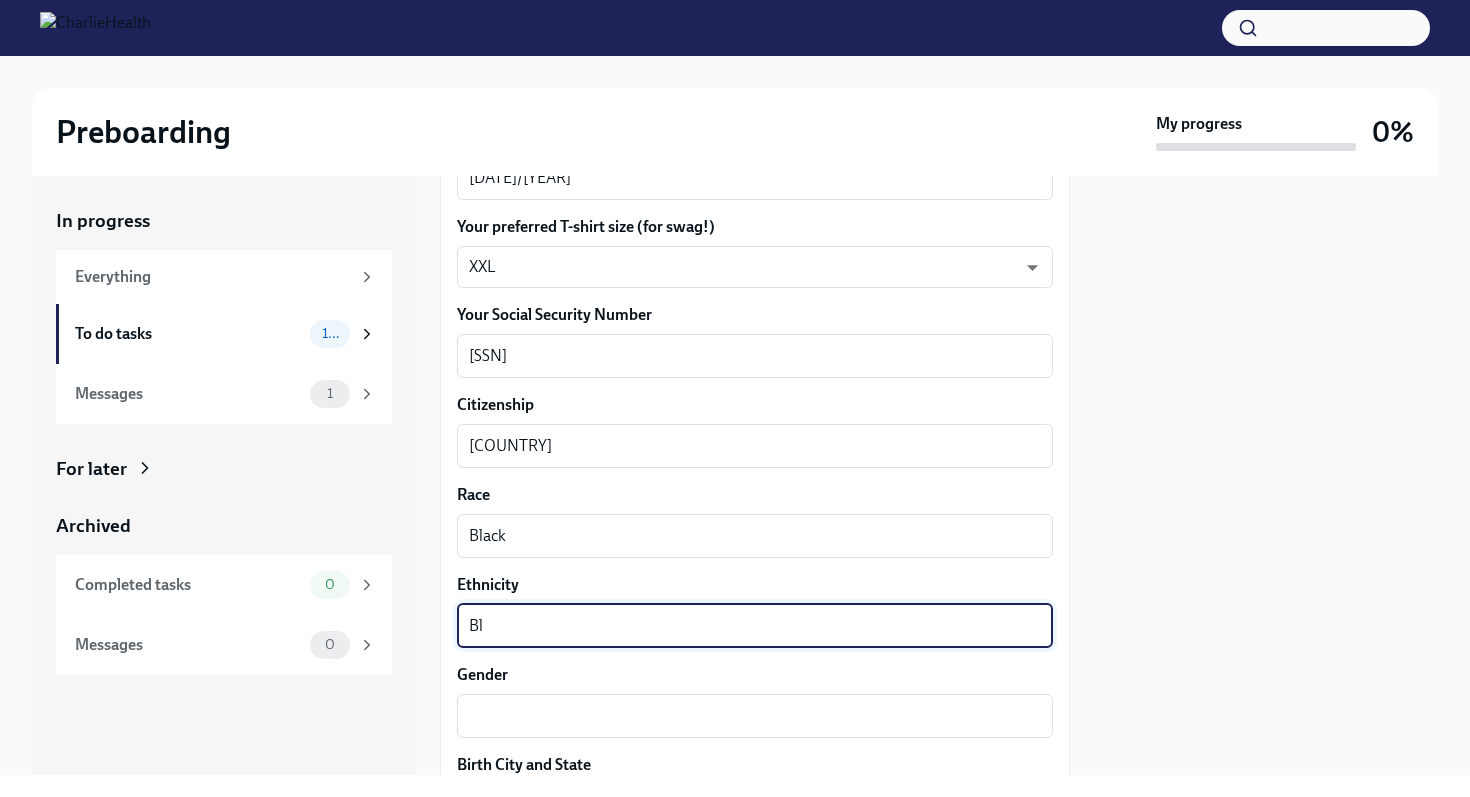 type on "B" 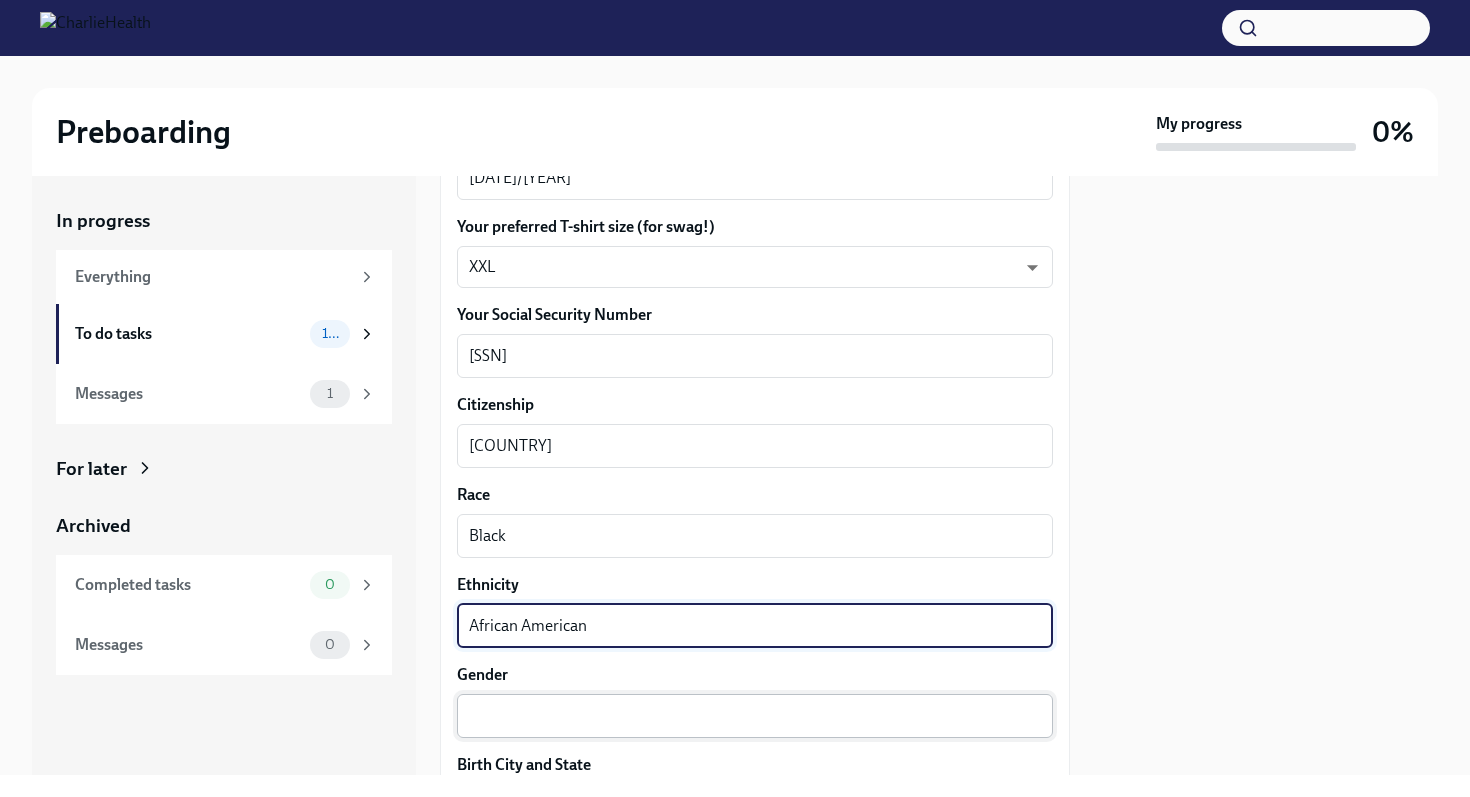 type on "African American" 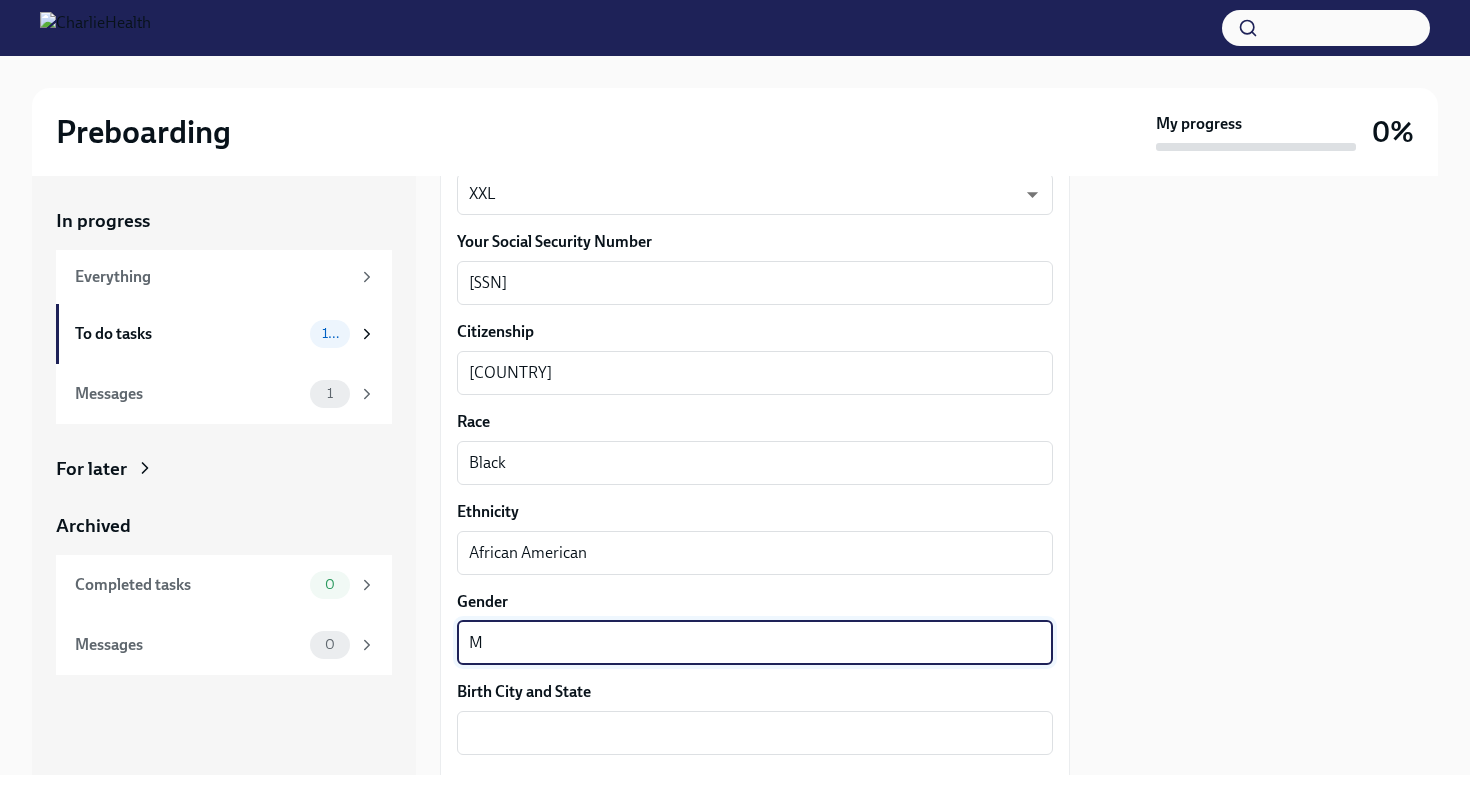 scroll, scrollTop: 1236, scrollLeft: 0, axis: vertical 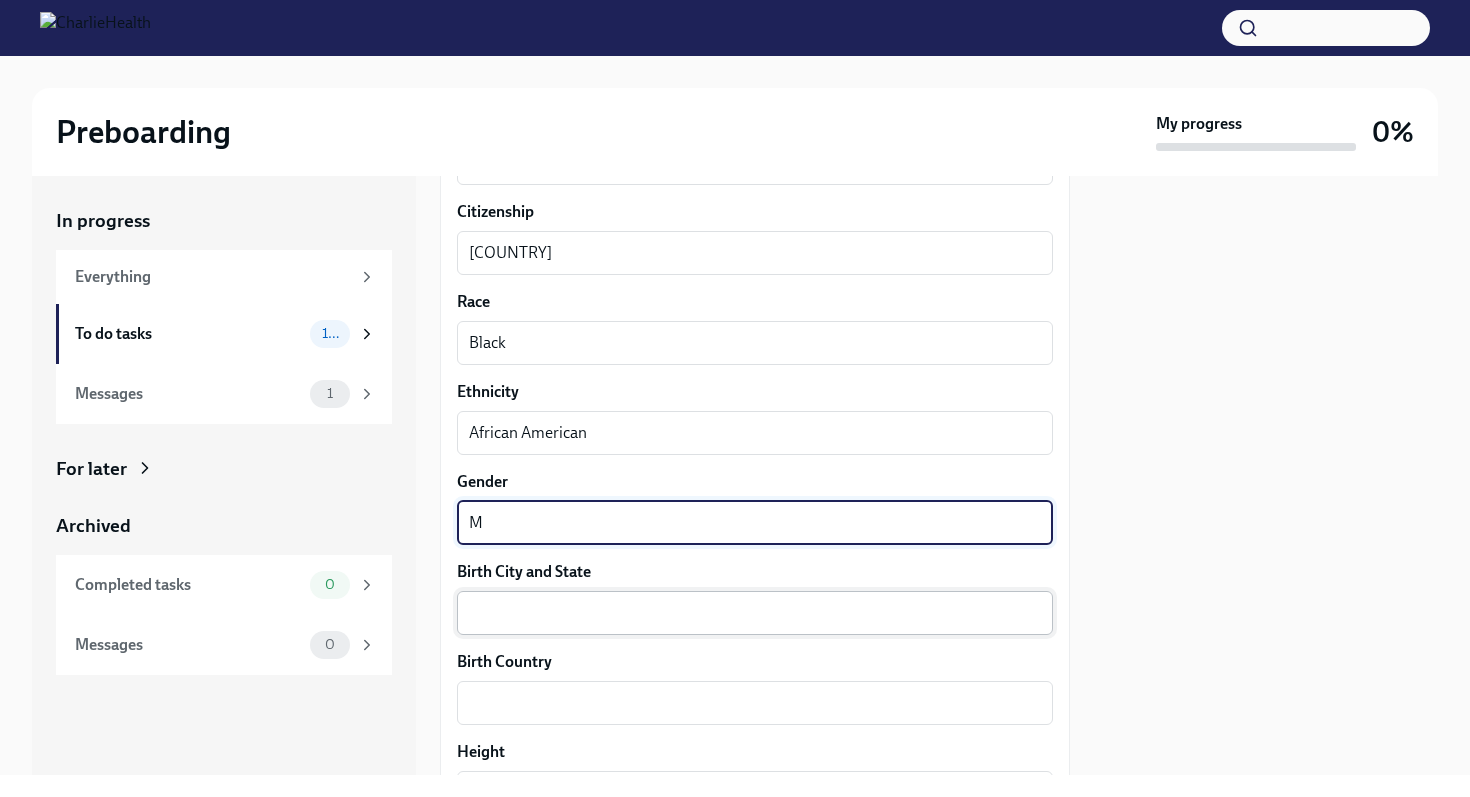 type on "M" 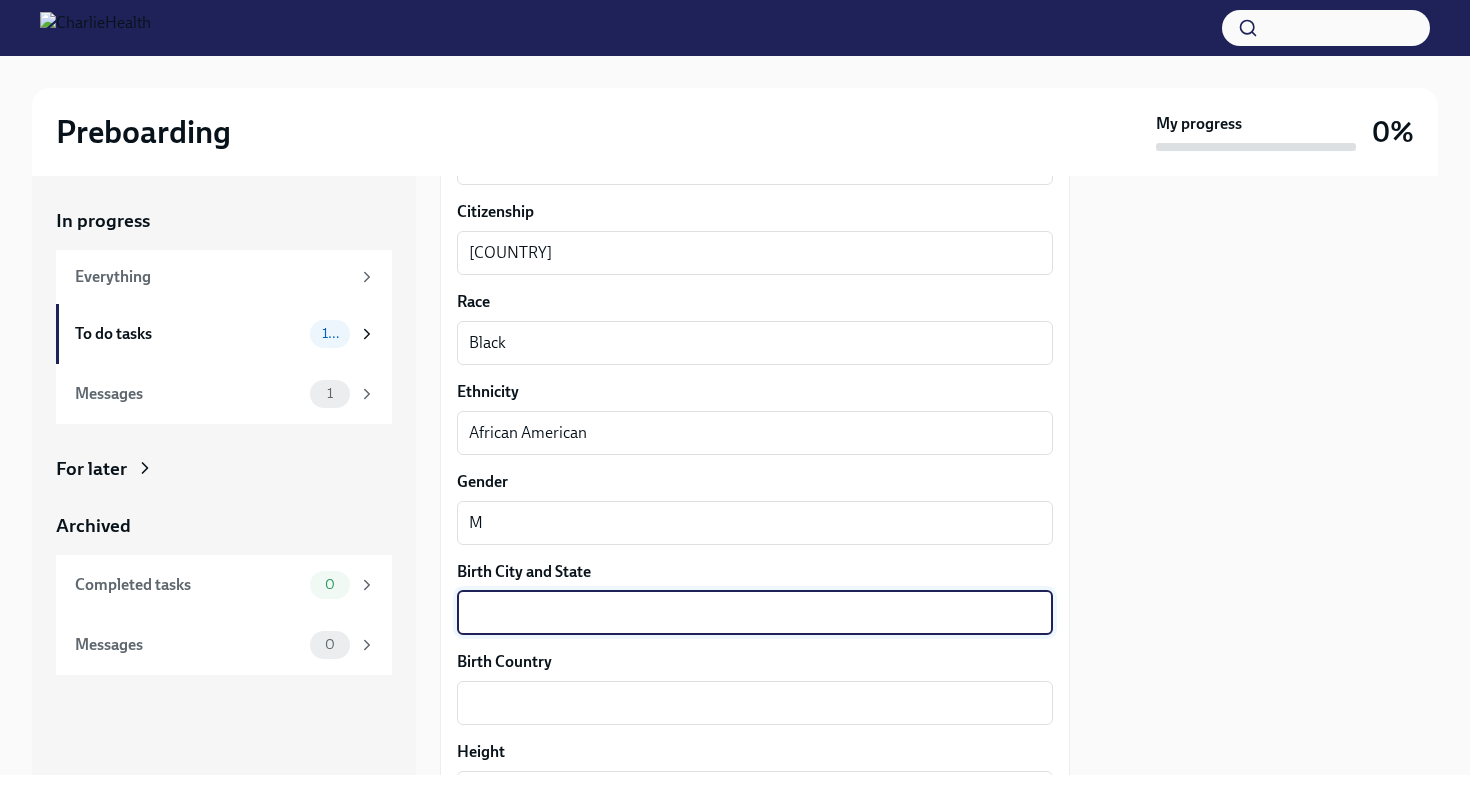click on "Birth City and State" at bounding box center [755, 613] 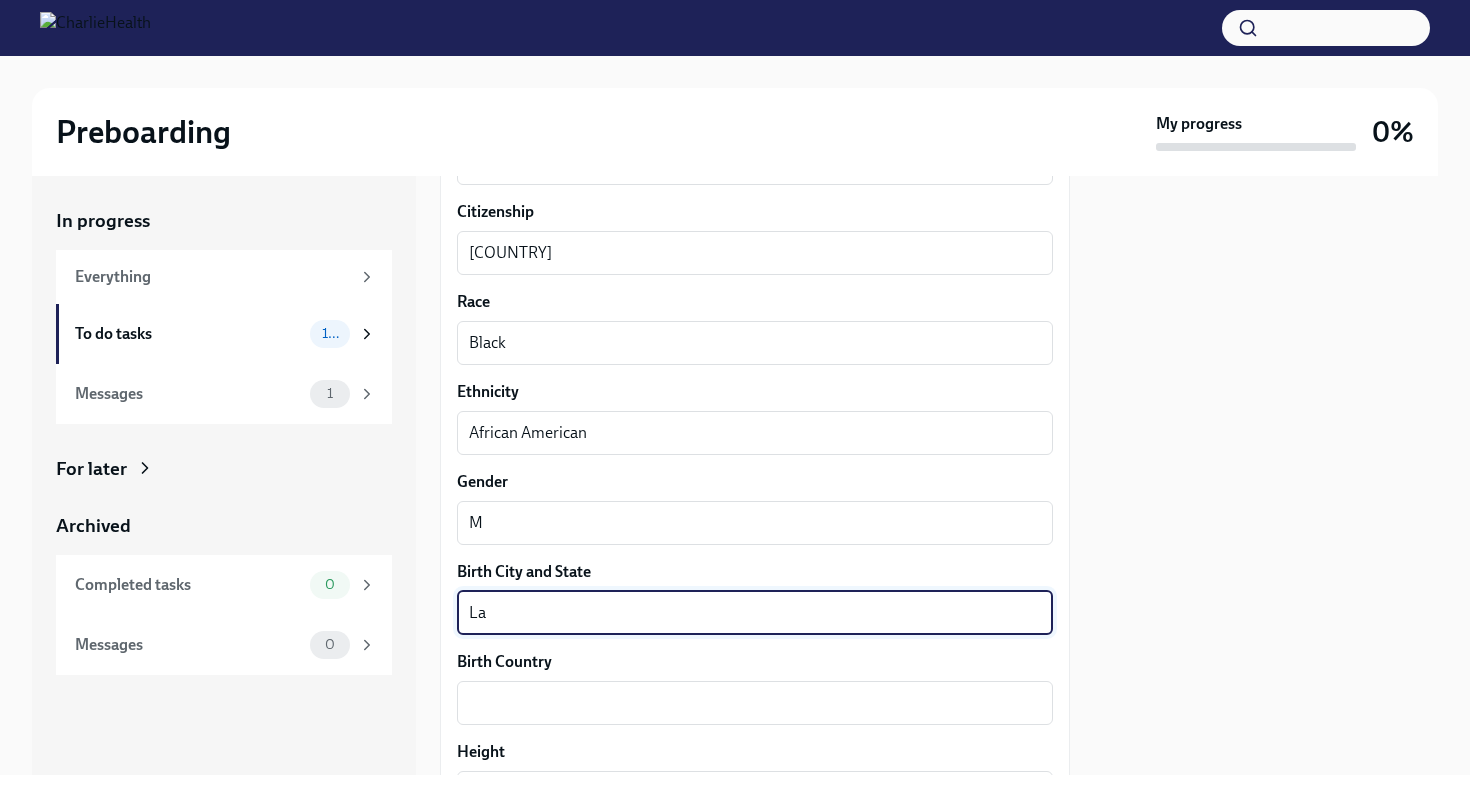 type on "L" 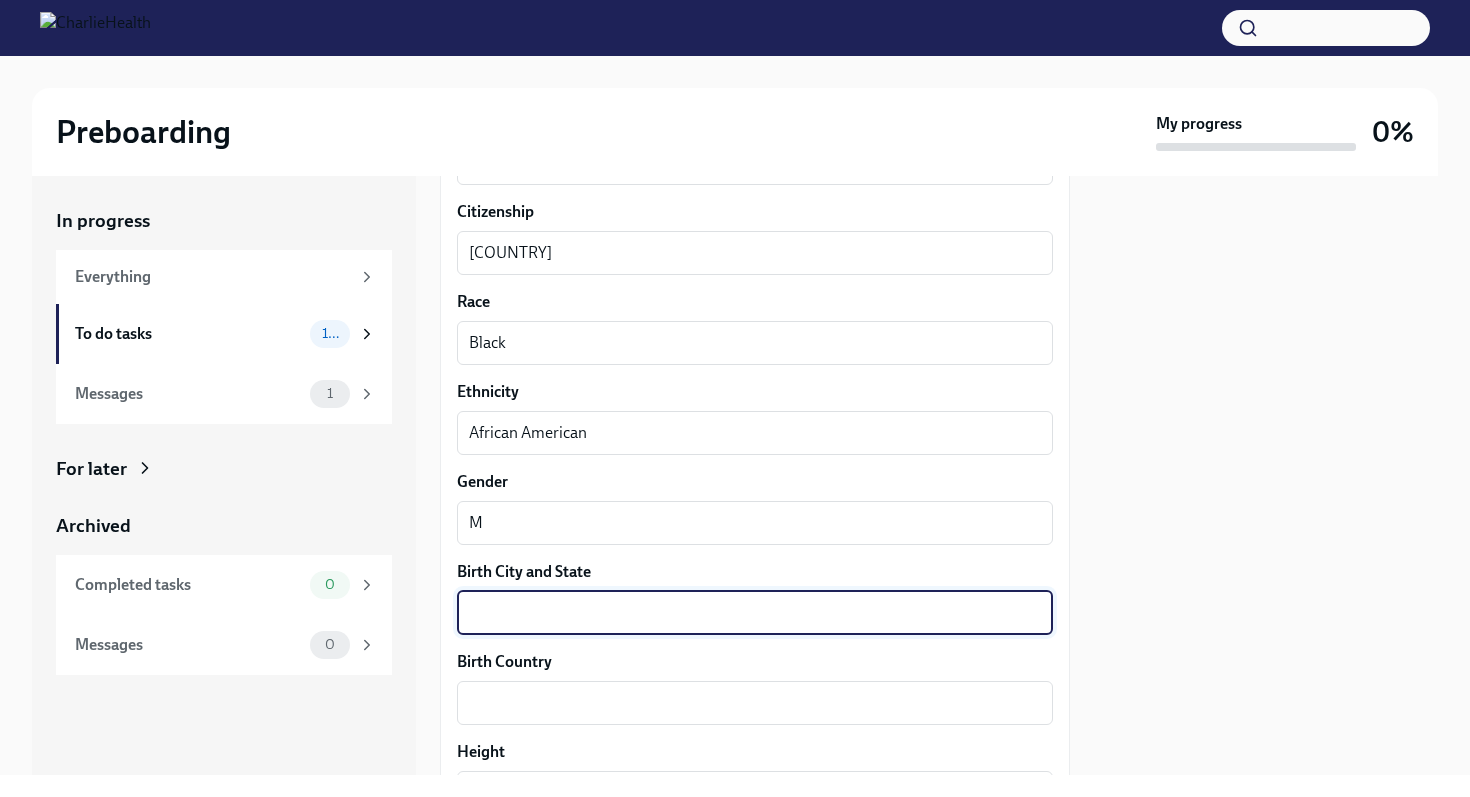type on "L" 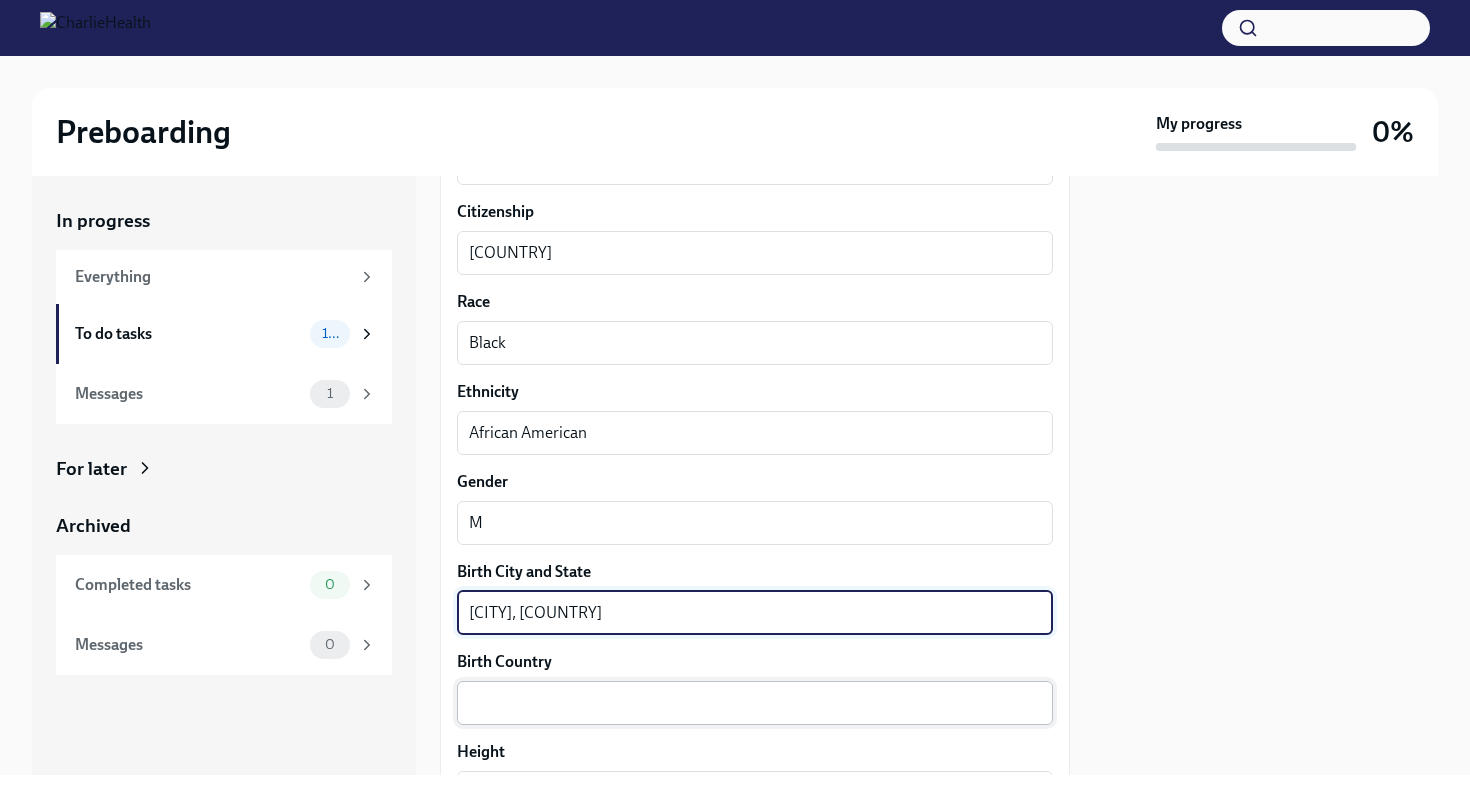 type on "[CITY], [COUNTRY]" 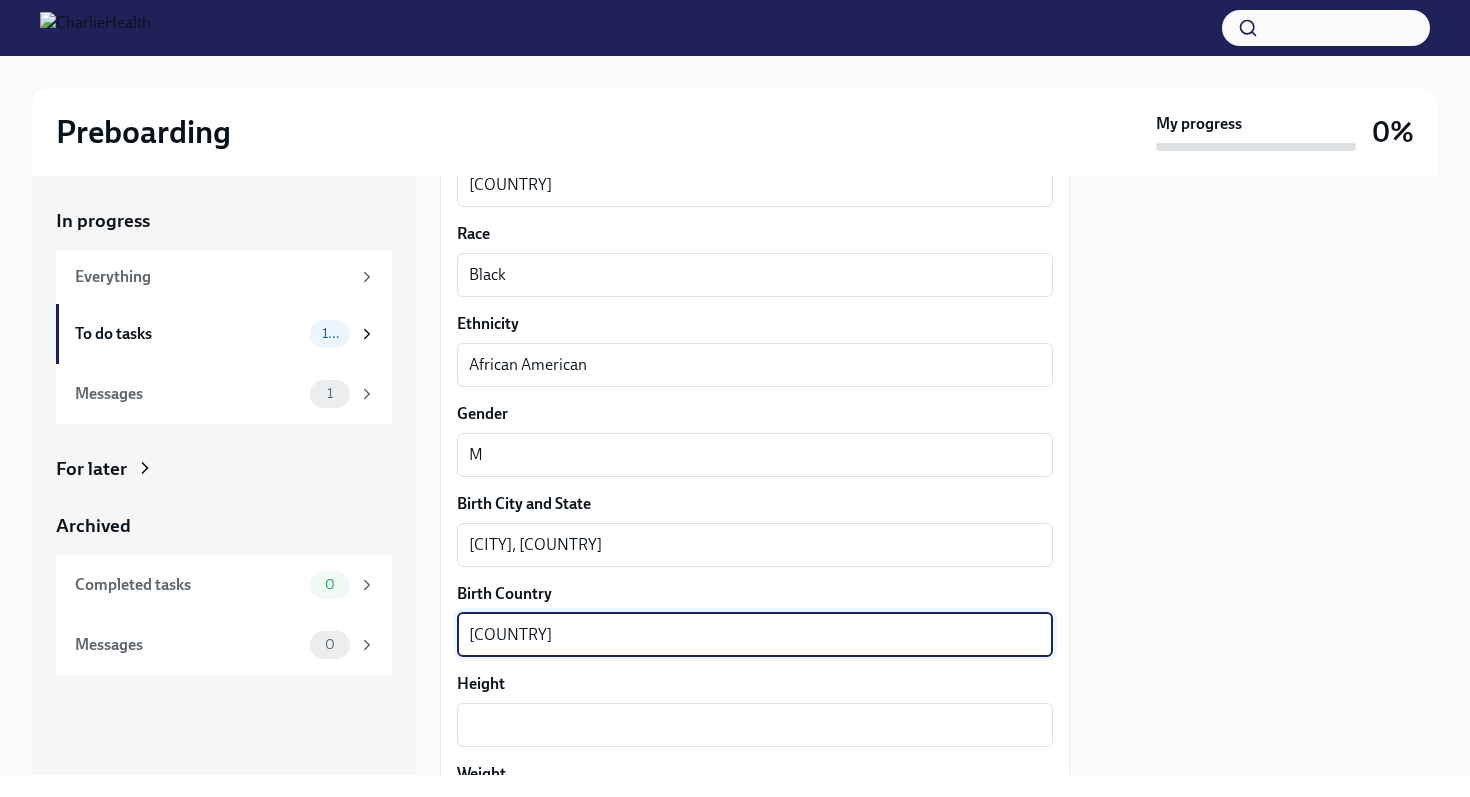 scroll, scrollTop: 1341, scrollLeft: 0, axis: vertical 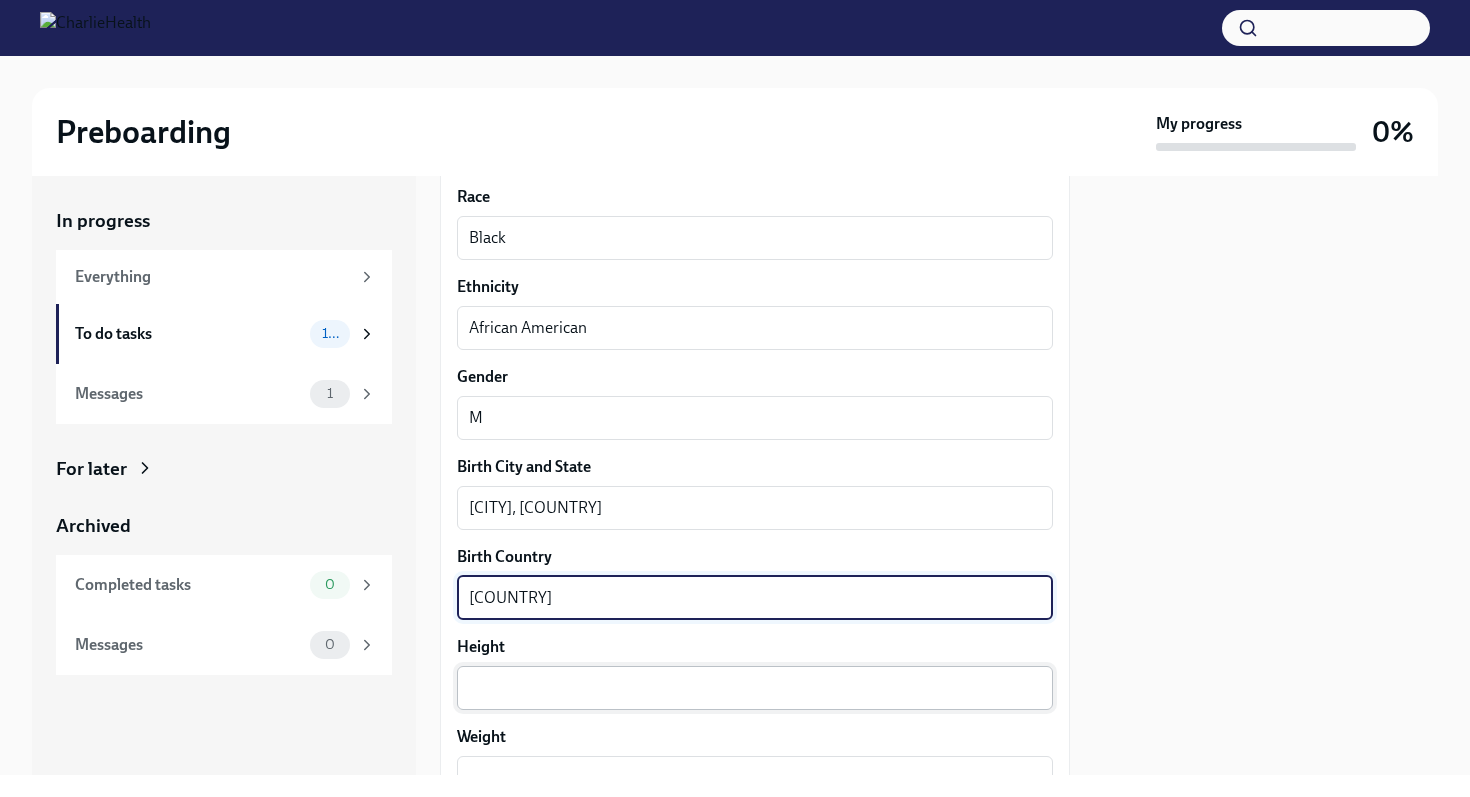 type on "[COUNTRY]" 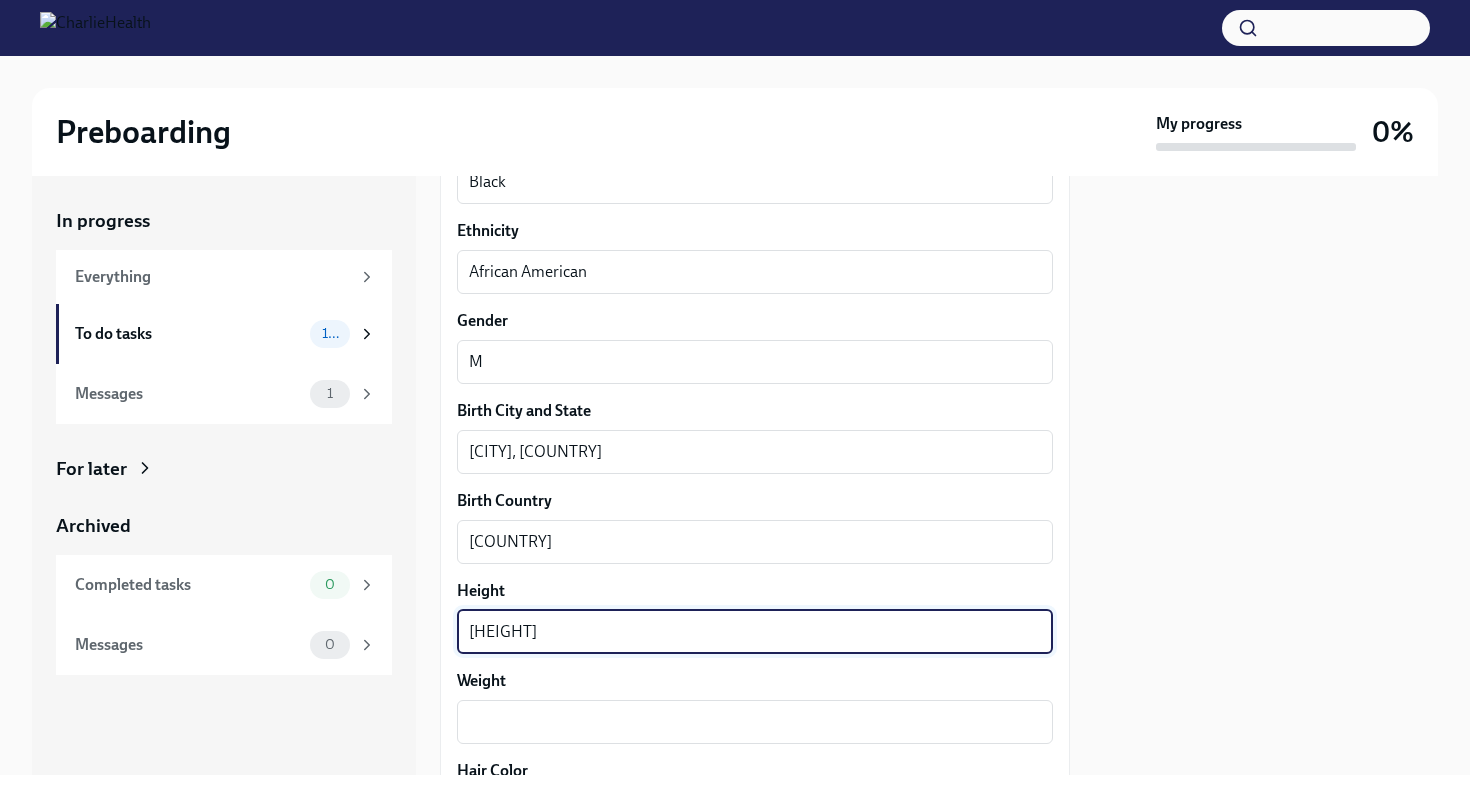 scroll, scrollTop: 1432, scrollLeft: 0, axis: vertical 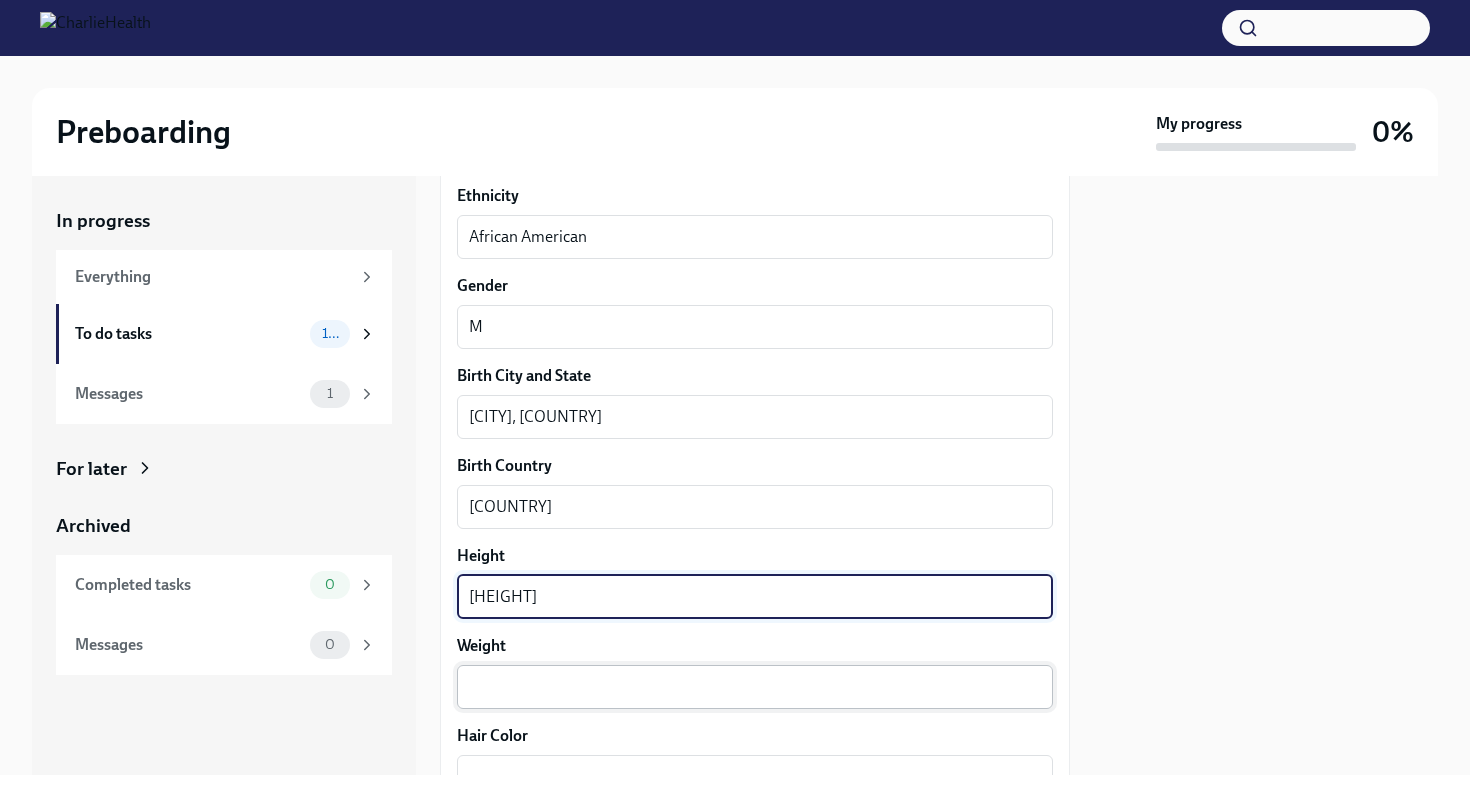 type on "[HEIGHT]" 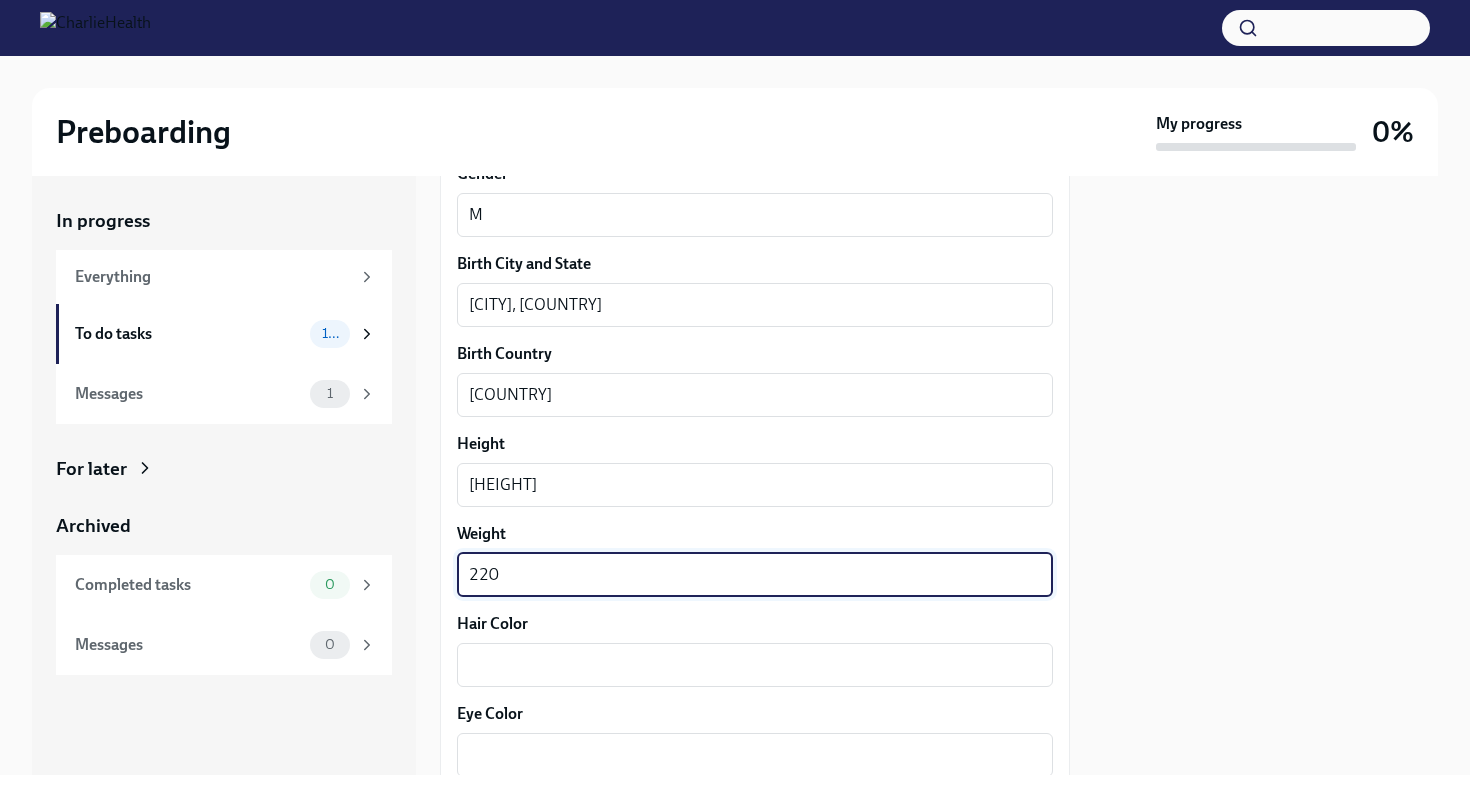 scroll, scrollTop: 1656, scrollLeft: 0, axis: vertical 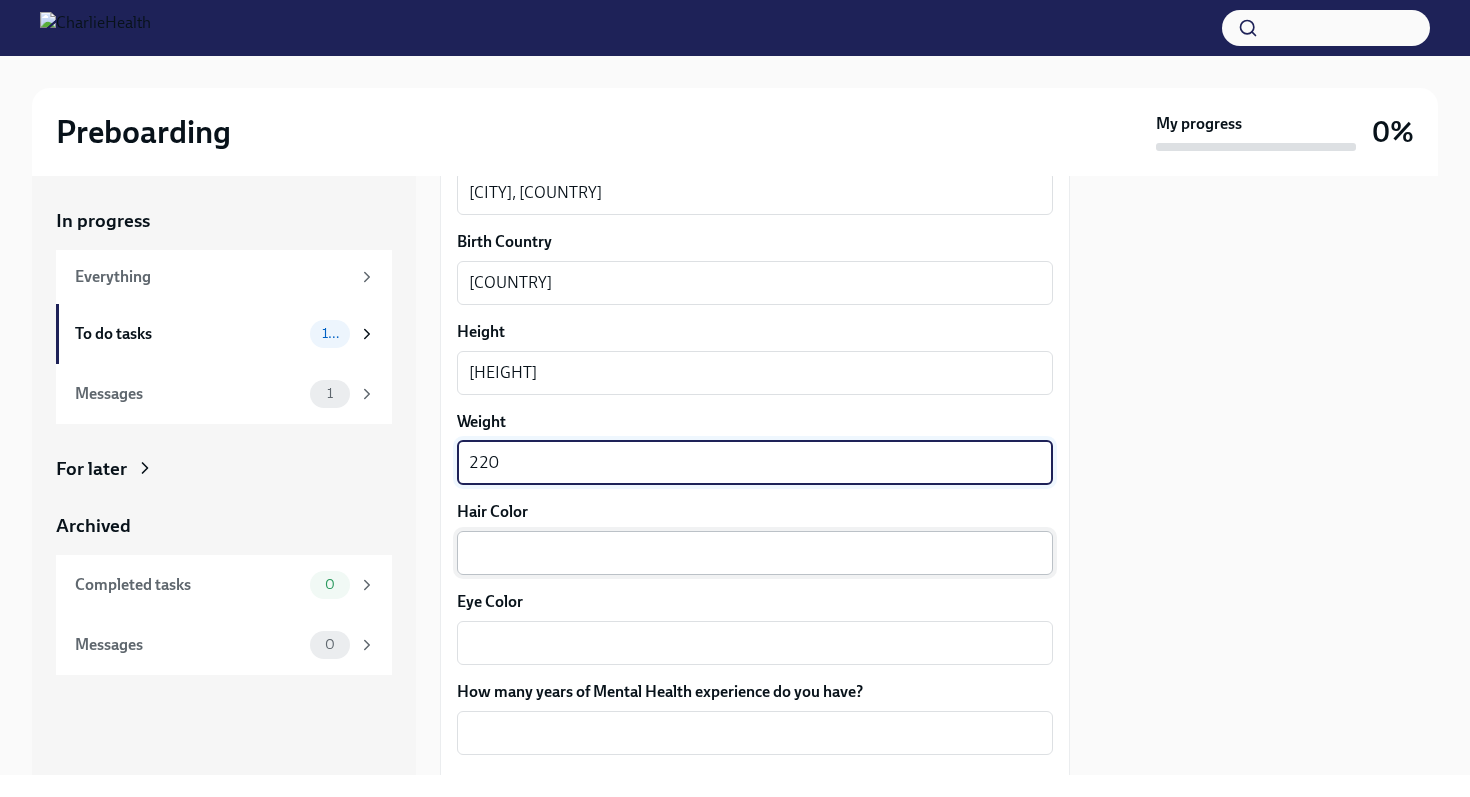 type on "220" 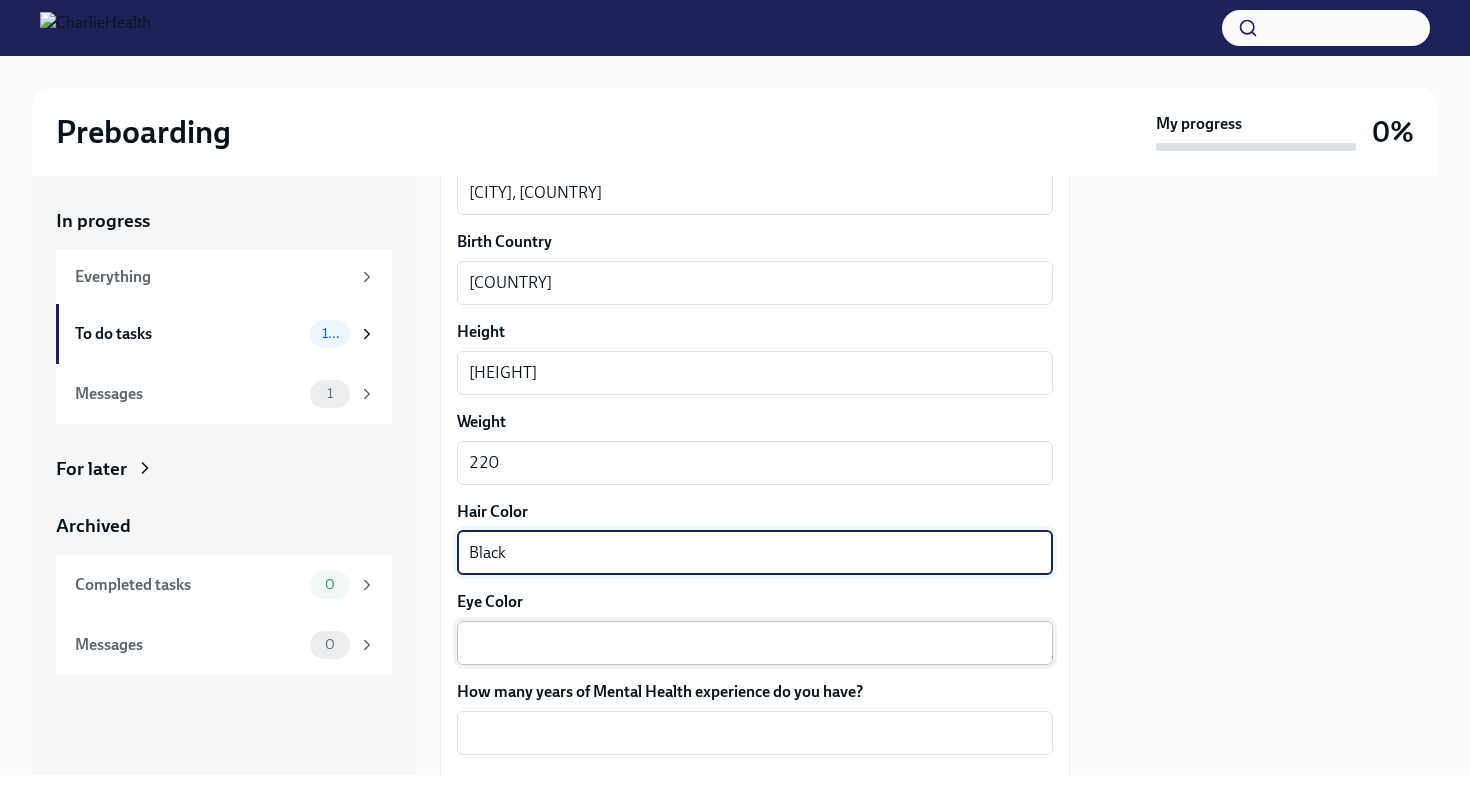 type on "Black" 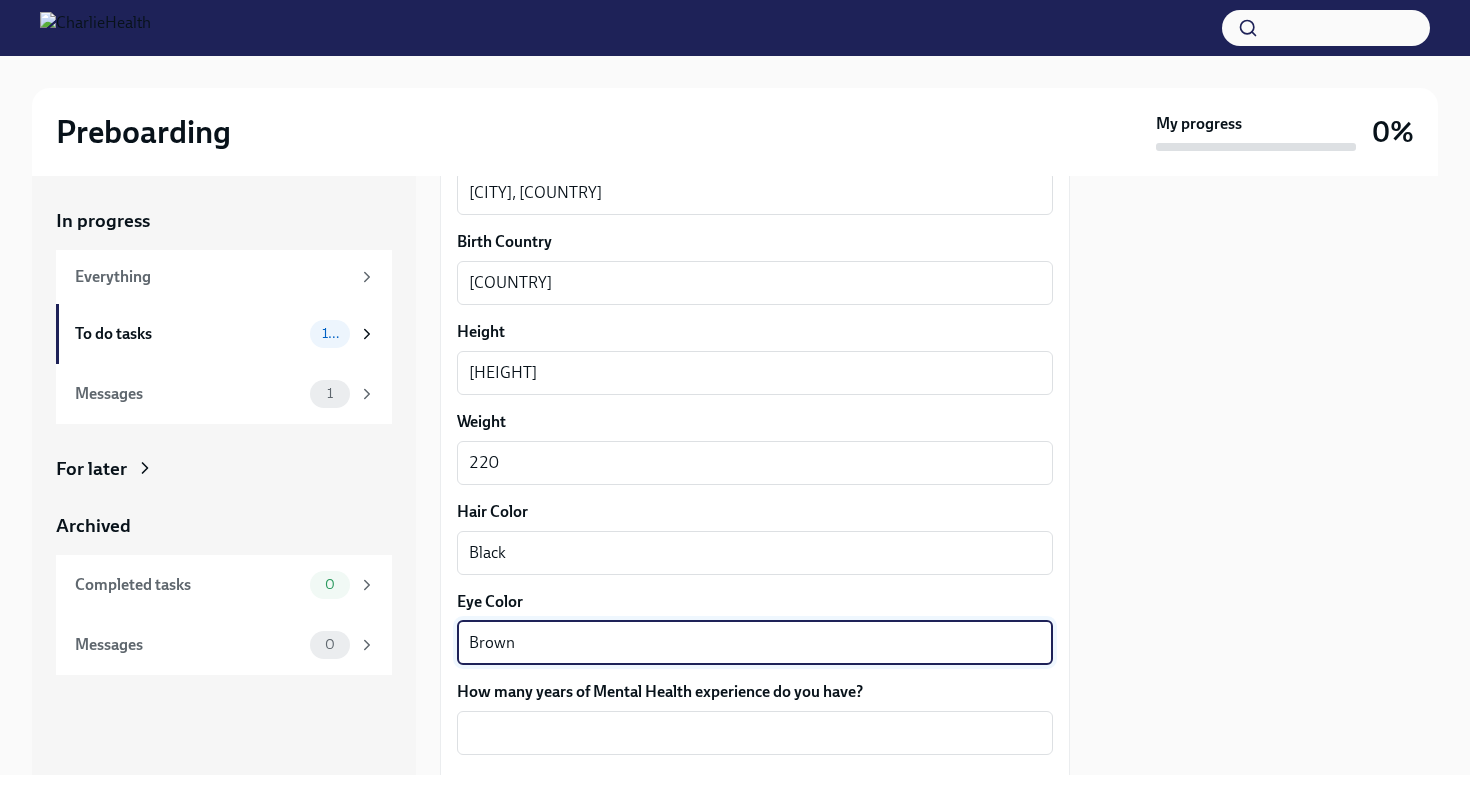 scroll, scrollTop: 1669, scrollLeft: 0, axis: vertical 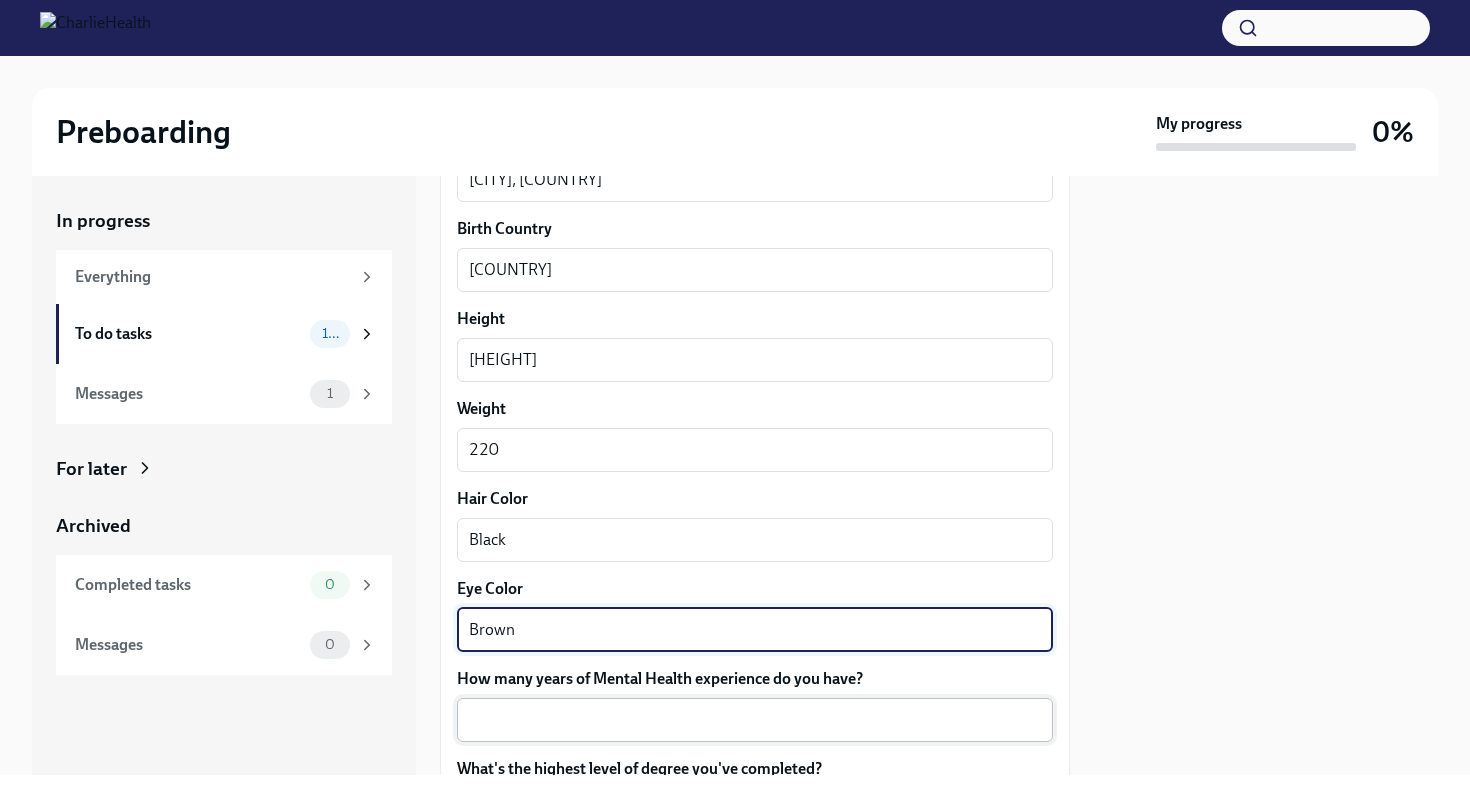 type on "Brown" 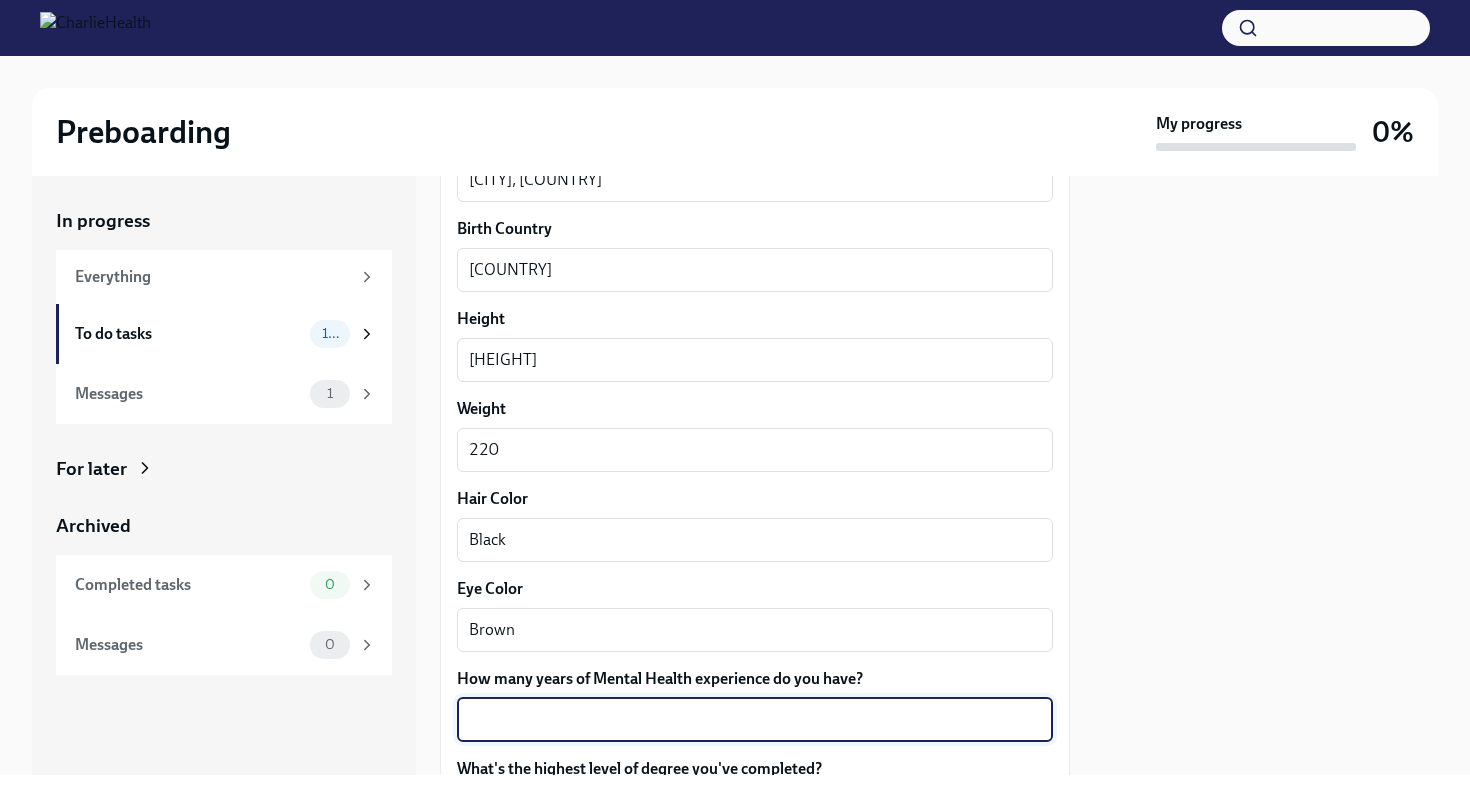 type on "q" 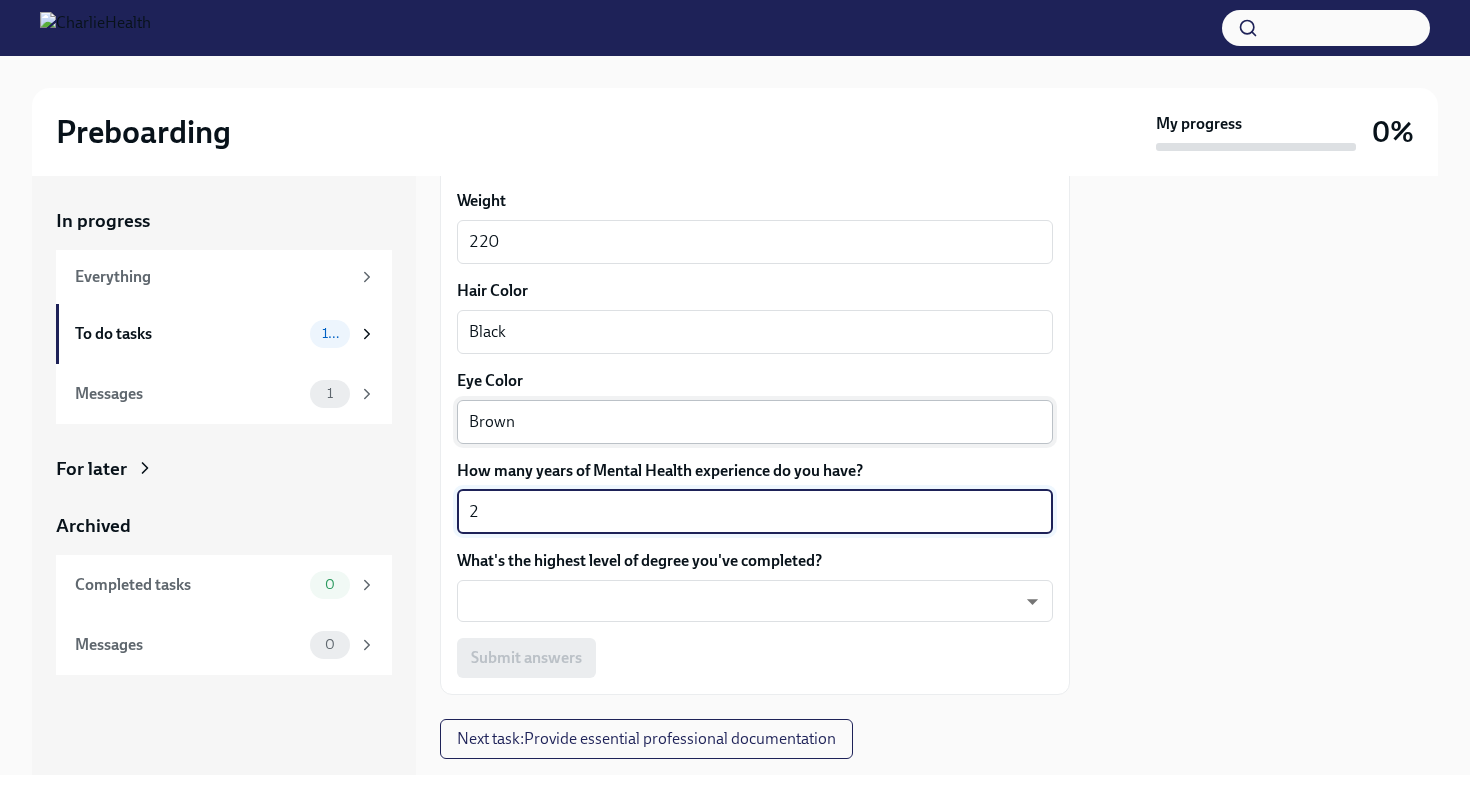 scroll, scrollTop: 1883, scrollLeft: 0, axis: vertical 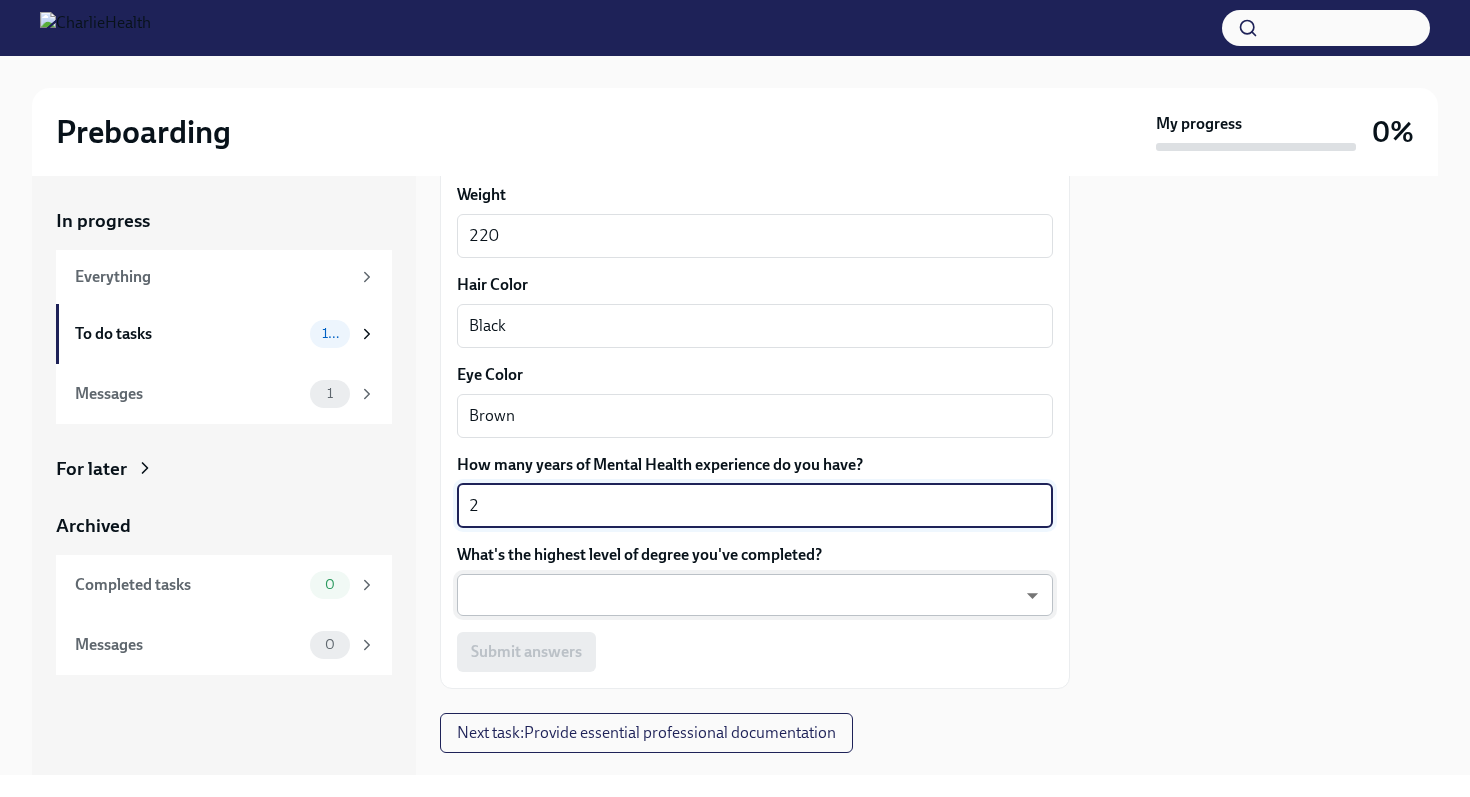 type on "2" 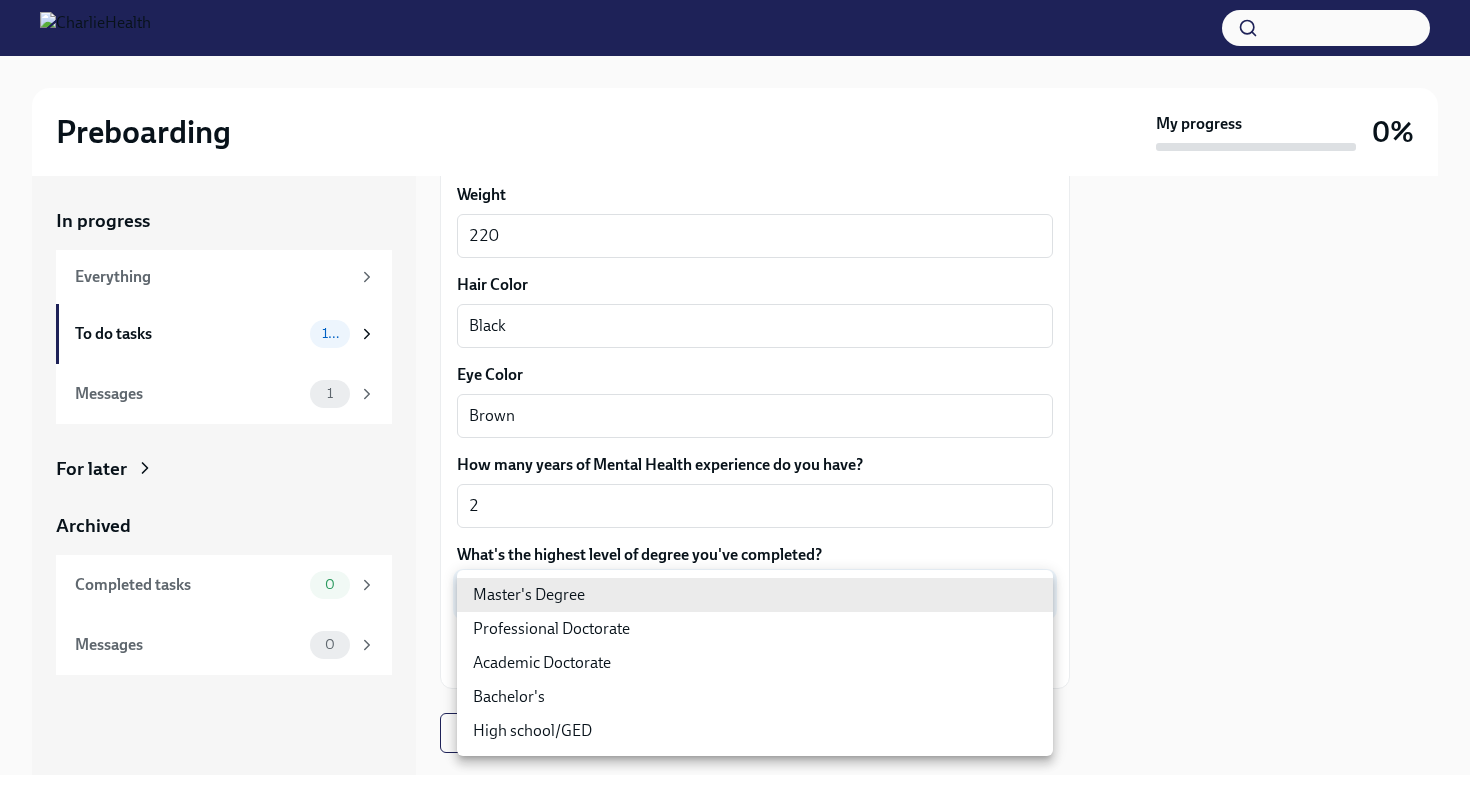 click on "Preboarding My progress 0% In progress Everything To do tasks 10 Messages 1 For later Archived Completed tasks 0 Messages 0 Fill out the onboarding form To Do Due  tomorrow We need some info from you to start setting you up in payroll and other systems.  Please fill out this form ASAP  Please note each field needs to be completed in order for you to submit.
Note : Please fill out this form as accurately as possible. Several states require specific demographic information that we have to input on your behalf. We understand that some of these questions feel personal to answer, and we appreciate your understanding that this is required for compliance clearance. About you Your preferred first name [FIRST] x ​ Your legal last name [LAST]  x ​ Please provide any previous names/ aliases-put None if N/A N/A  x ​ Street Address 1 [NUMBER] [STREET] apt [NUMBER] ​ Street Address 2 ​ Postal Code [POSTAL_CODE] ​ City [CITY] ​ State/Region [STATE] ​ Country [COUNTRY] ​ Date of Birth (MM/DD/YYYY) x ​" at bounding box center (735, 398) 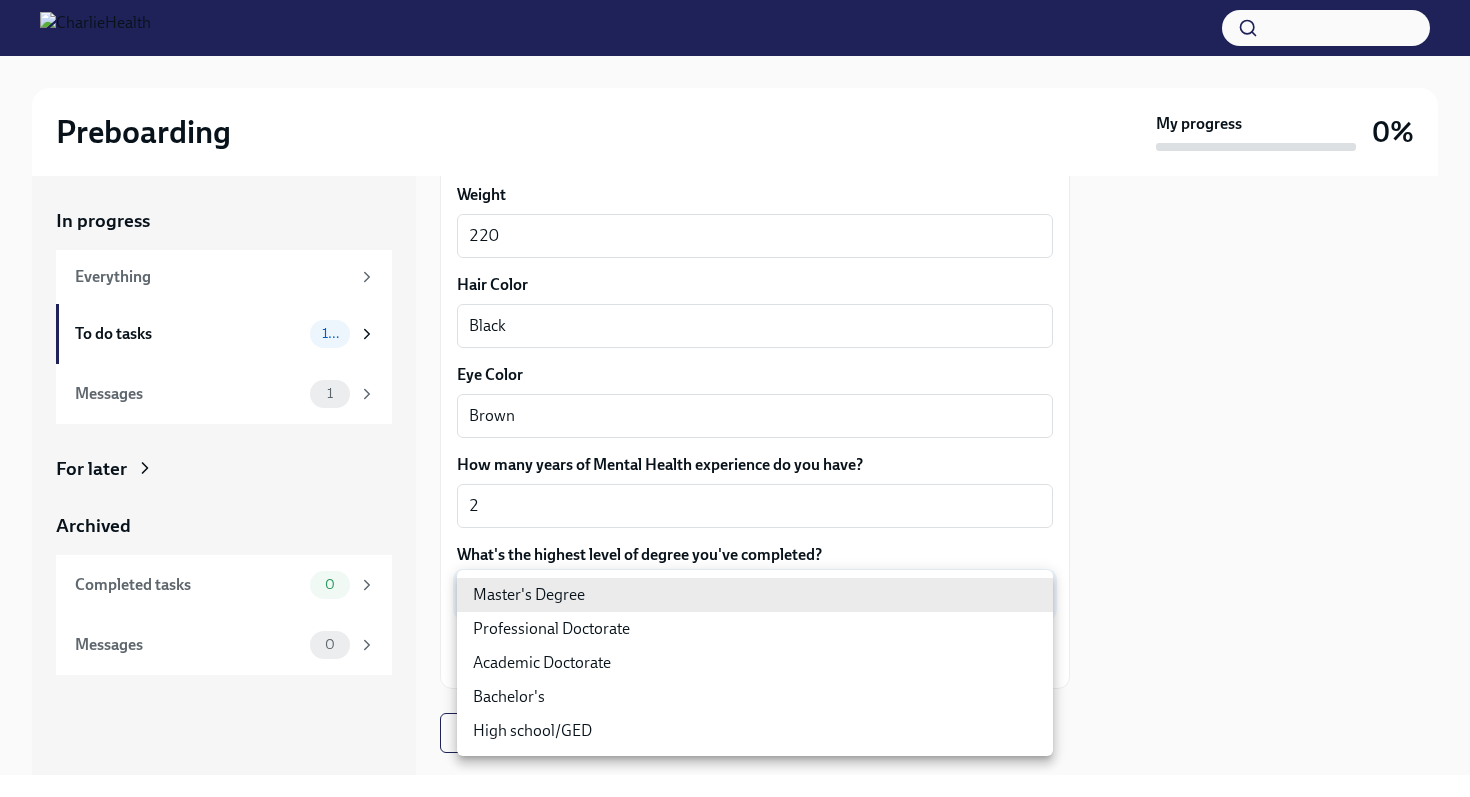 type on "oQxEXK86X" 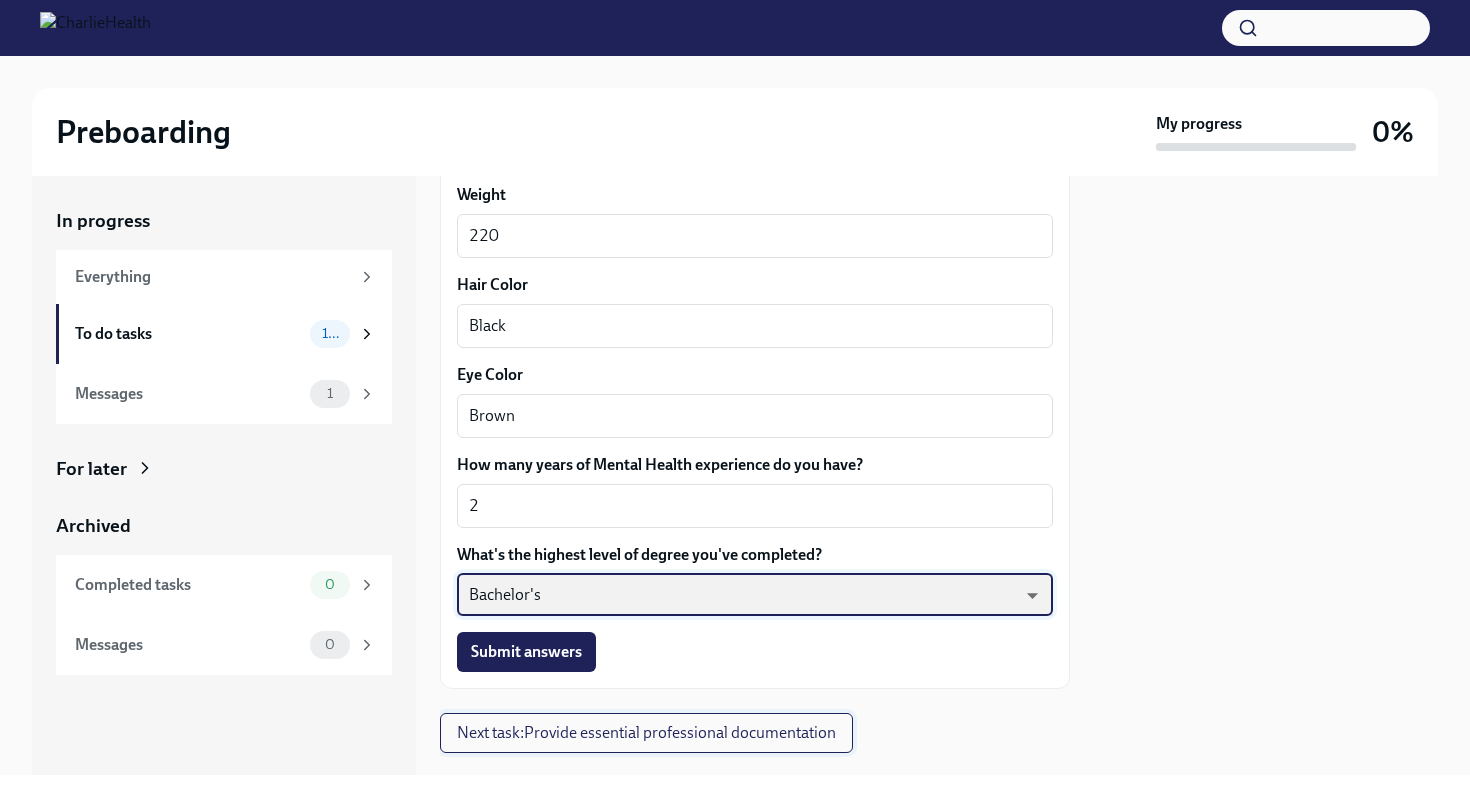 scroll, scrollTop: 1925, scrollLeft: 0, axis: vertical 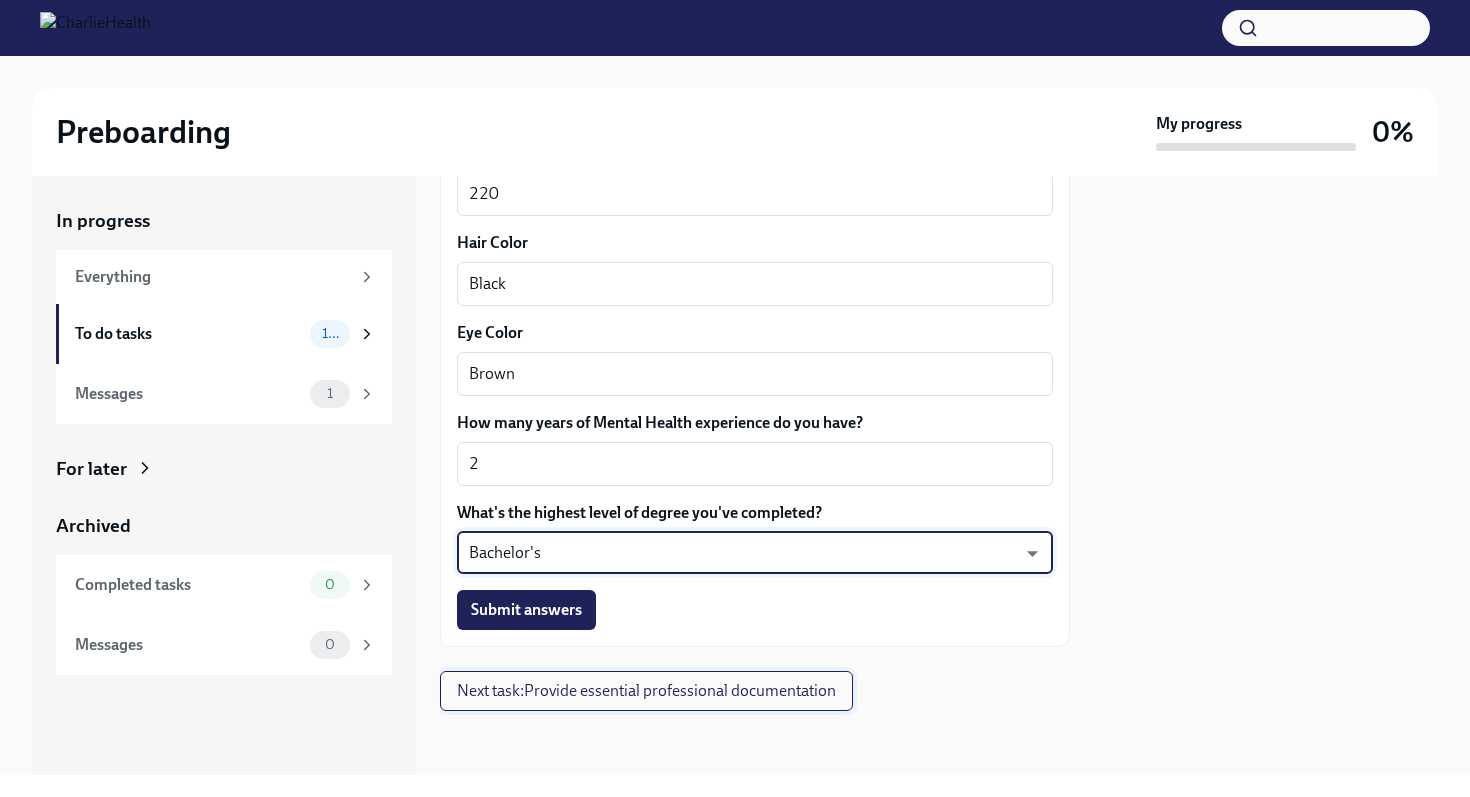 click on "Next task :  Provide essential professional documentation" at bounding box center [646, 691] 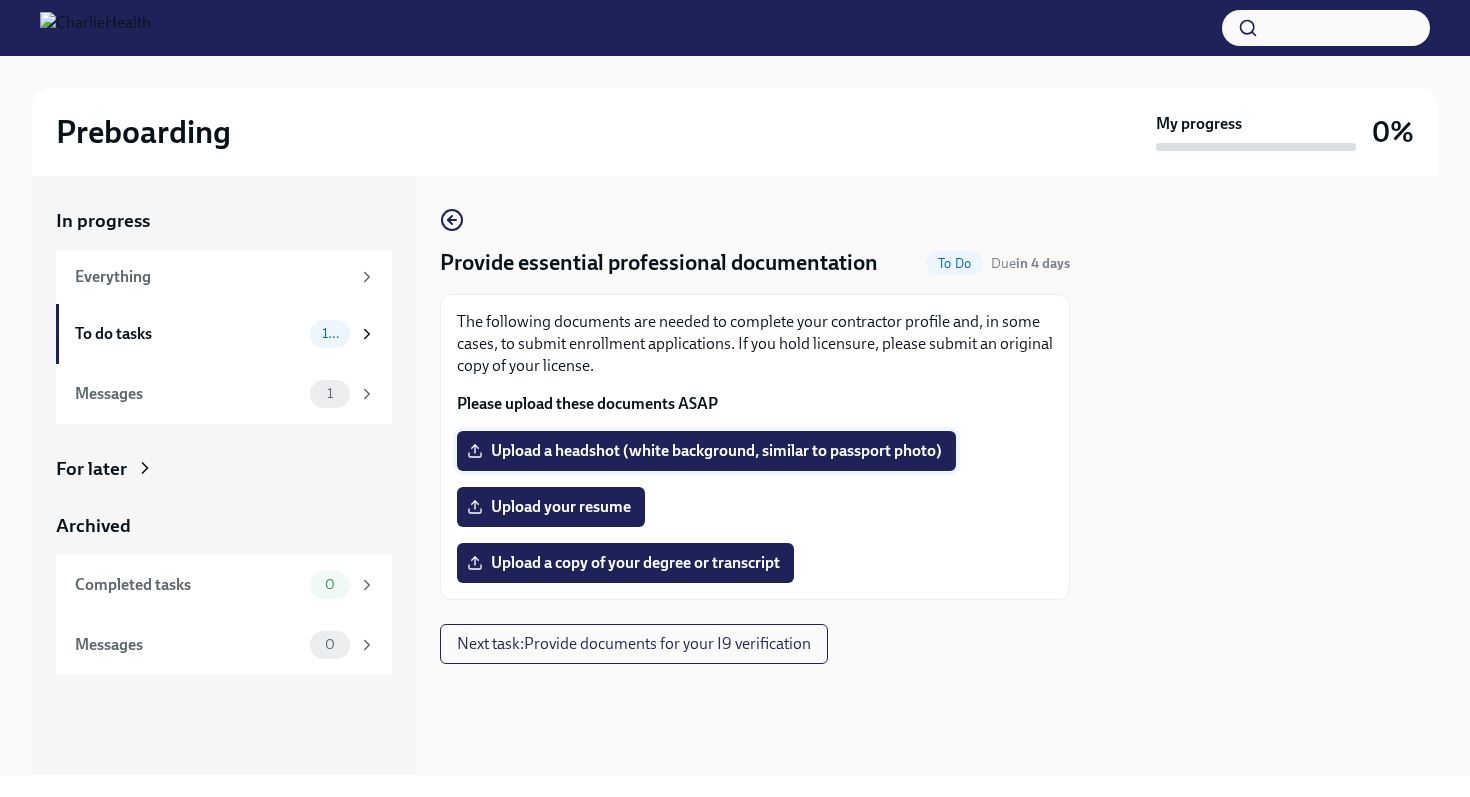 click on "Upload a headshot (white background, similar to passport photo)" at bounding box center (706, 451) 